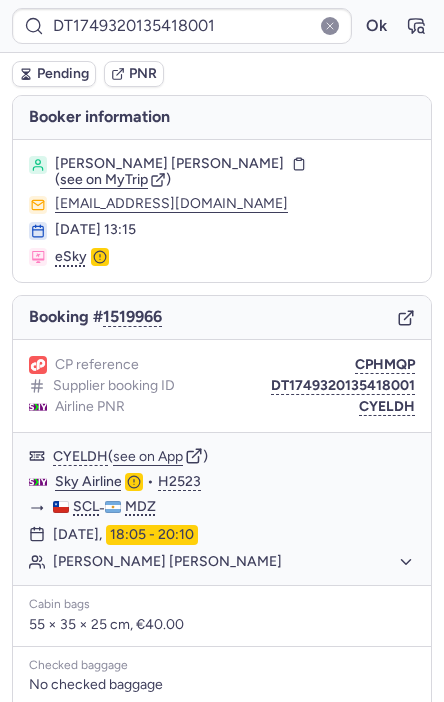 scroll, scrollTop: 0, scrollLeft: 0, axis: both 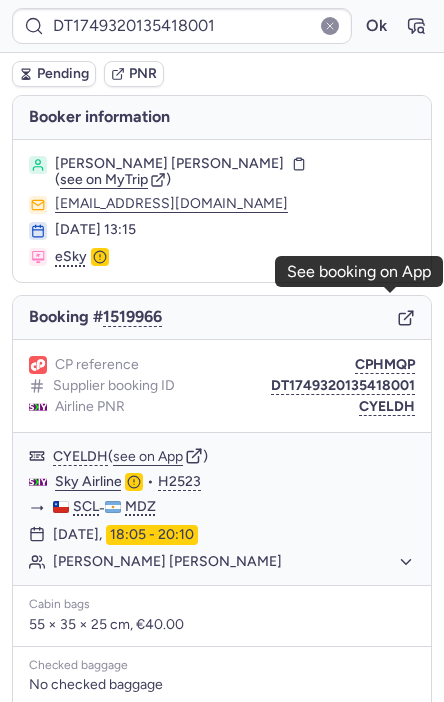 click 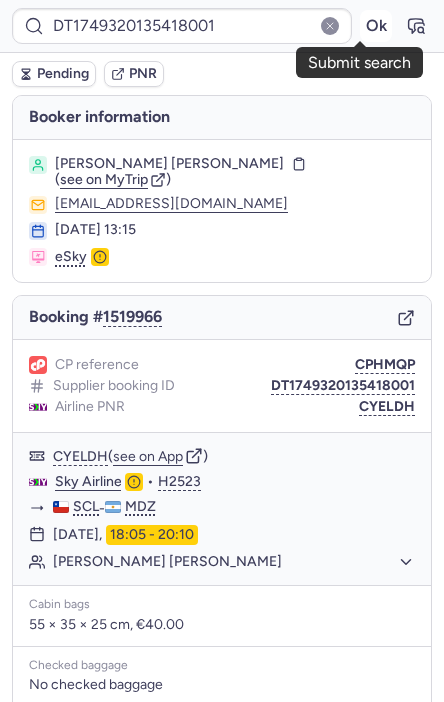 click on "Ok" at bounding box center (376, 26) 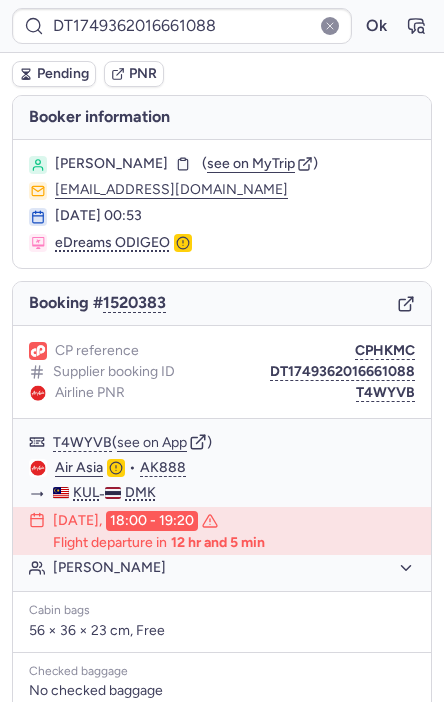 type on "CPT6LA" 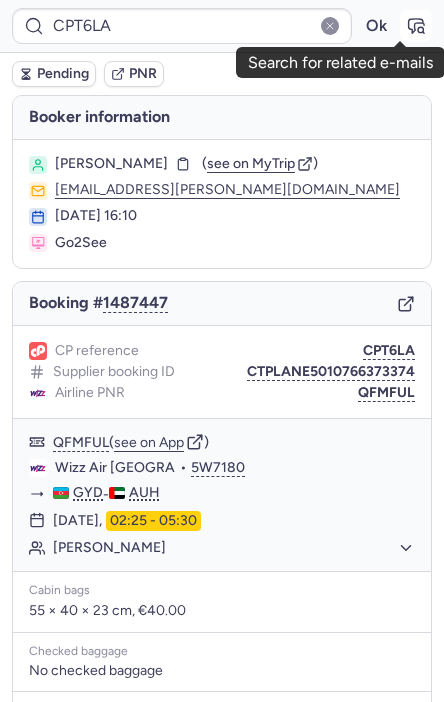 click 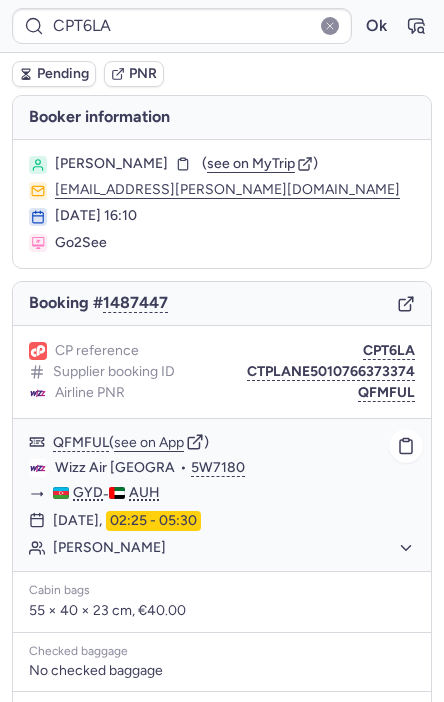scroll, scrollTop: 244, scrollLeft: 0, axis: vertical 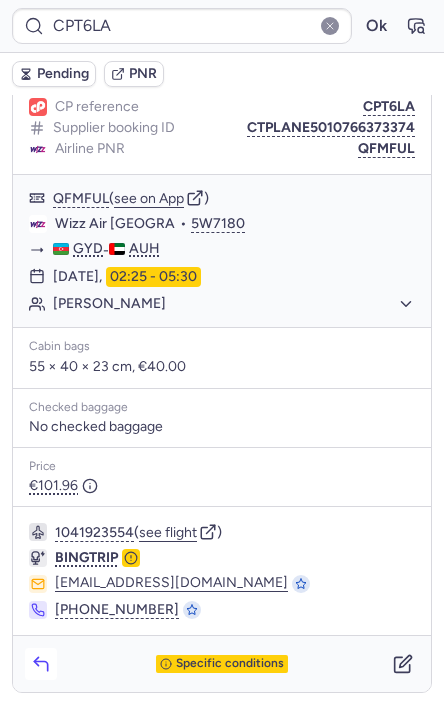 click at bounding box center (41, 664) 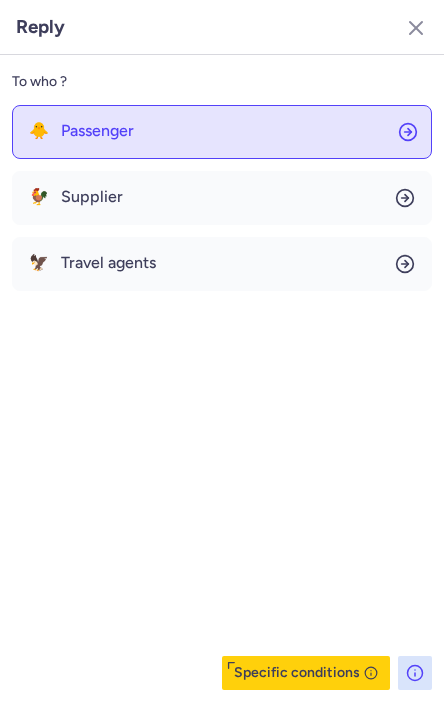 click on "Passenger" at bounding box center (97, 131) 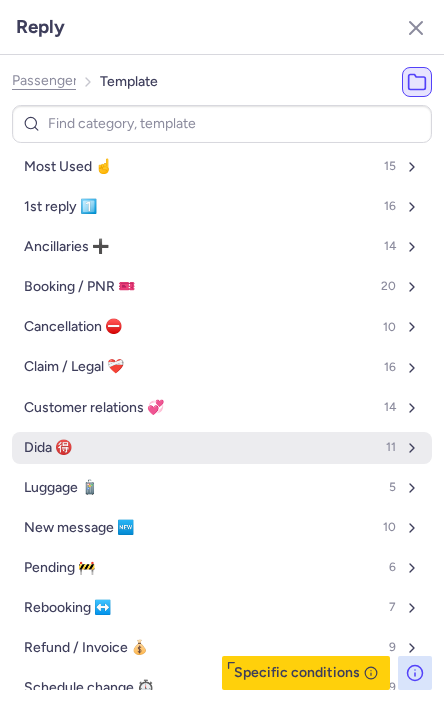 click on "Dida 🉐 11" at bounding box center [222, 448] 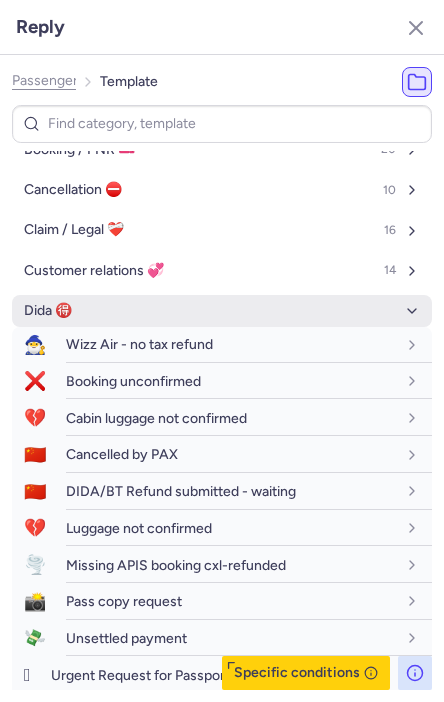 scroll, scrollTop: 140, scrollLeft: 0, axis: vertical 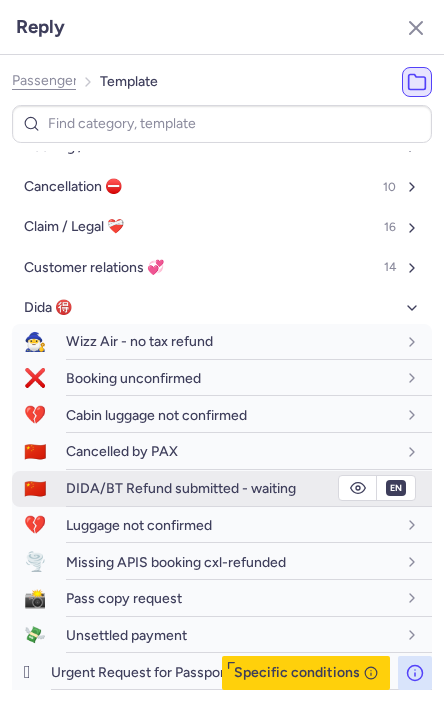 click on "DIDA/BT Refund submitted - waiting" at bounding box center [249, 488] 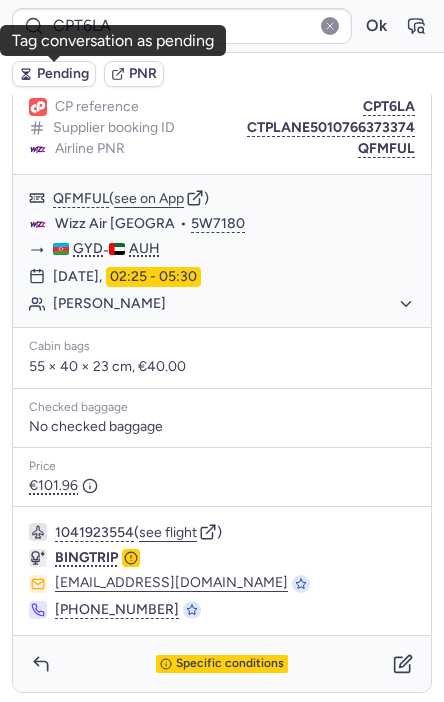 click on "Pending" at bounding box center [54, 74] 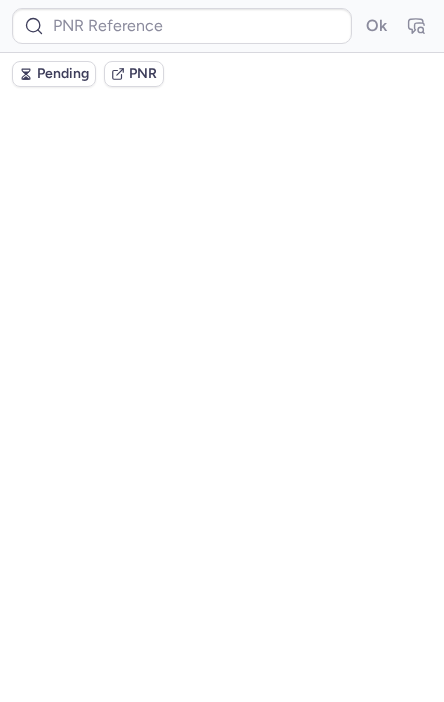scroll, scrollTop: 0, scrollLeft: 0, axis: both 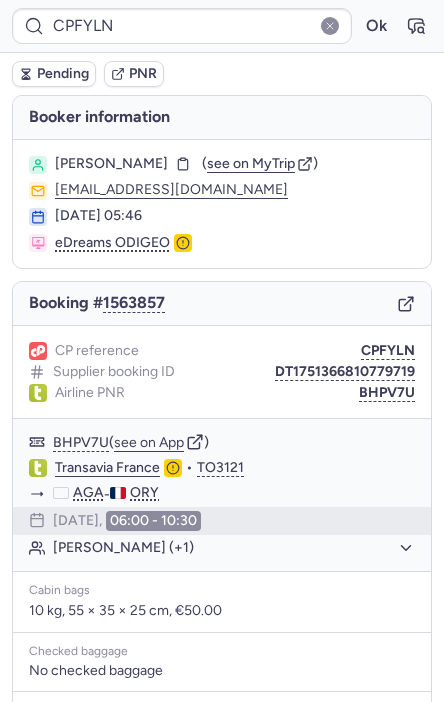 type on "CPMFGT" 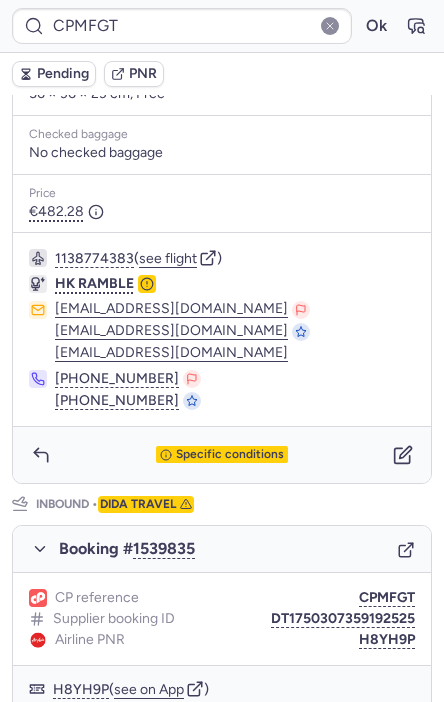 scroll, scrollTop: 642, scrollLeft: 0, axis: vertical 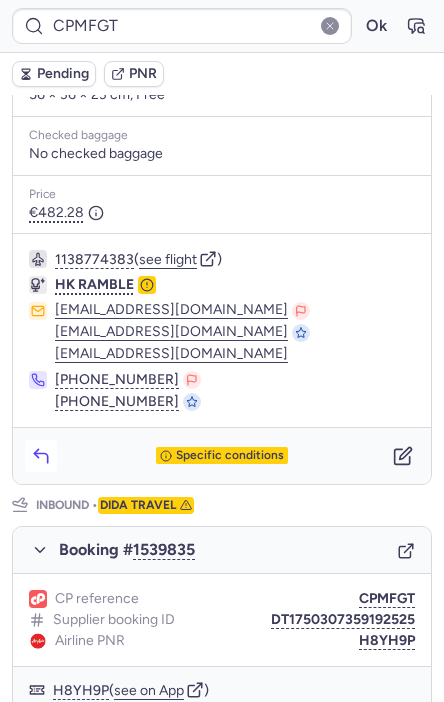 click at bounding box center [41, 456] 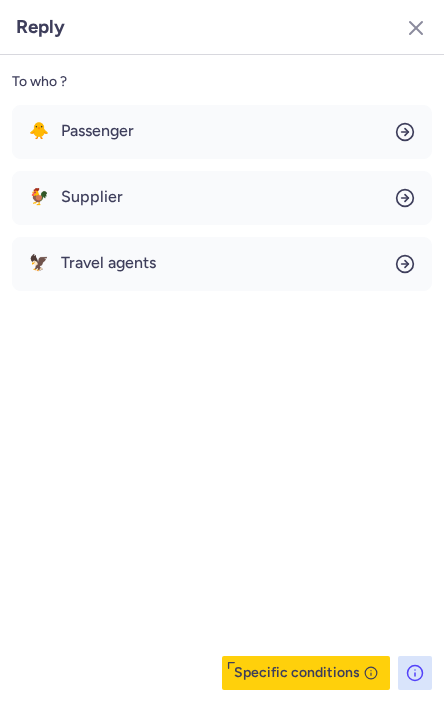 click on "To who ? 🐥 Passenger 🐓 Supplier 🦅 Travel agents  Specific conditions" 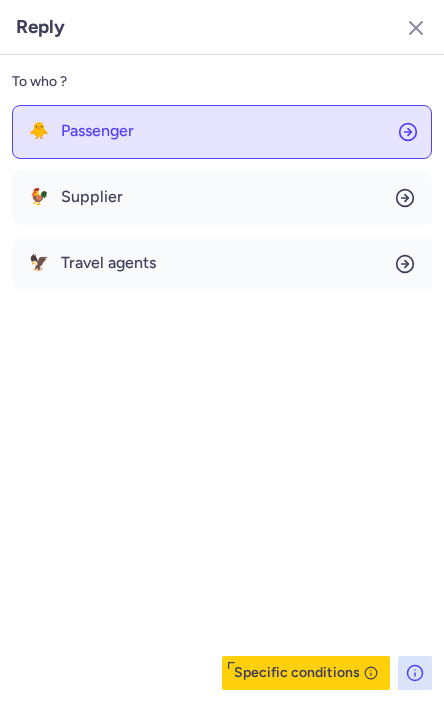 click on "🐥 Passenger" 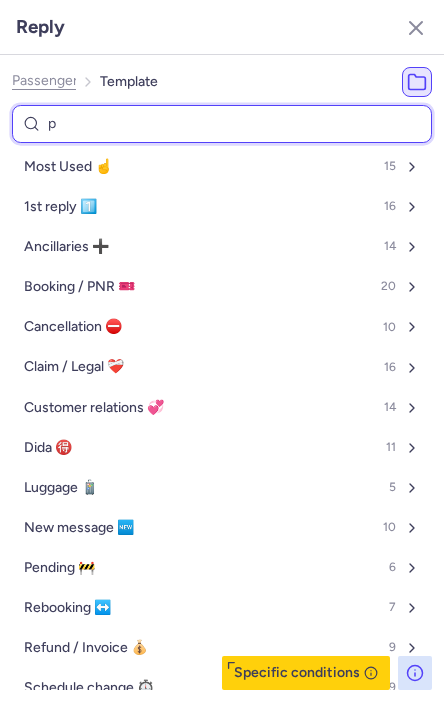 type on "pn" 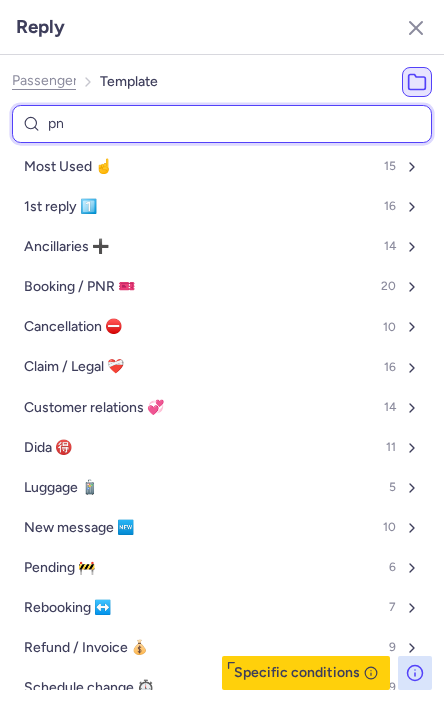 select on "en" 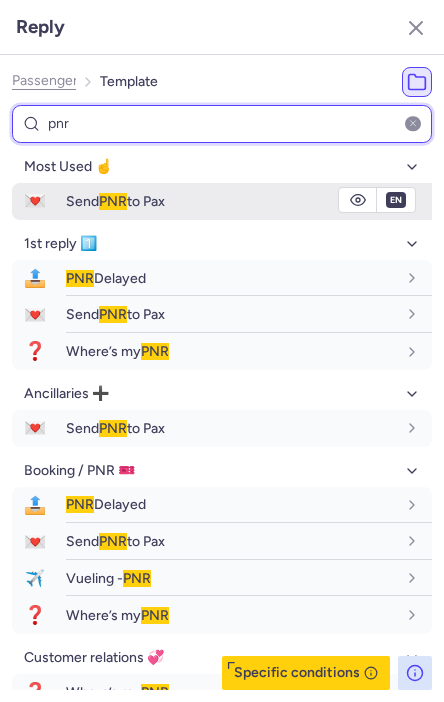 type on "pnr" 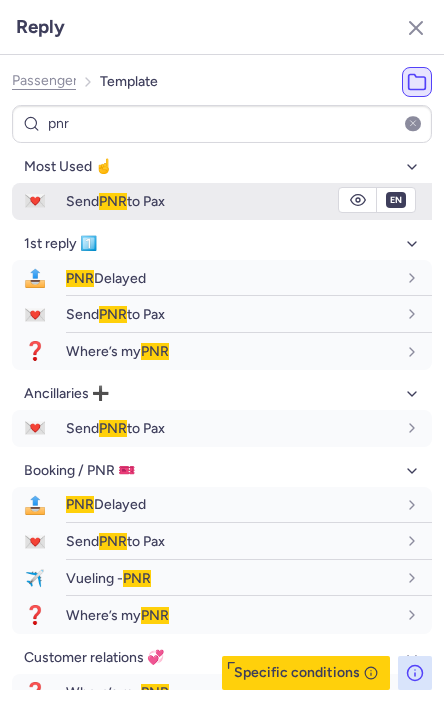 click on "Send  PNR  to Pax" at bounding box center (115, 201) 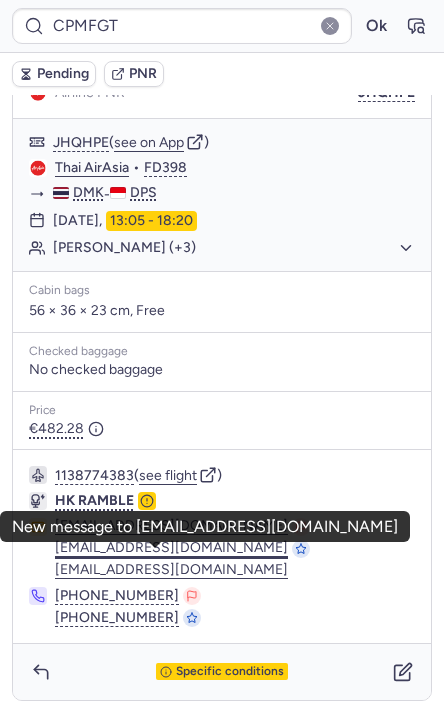 scroll, scrollTop: 413, scrollLeft: 0, axis: vertical 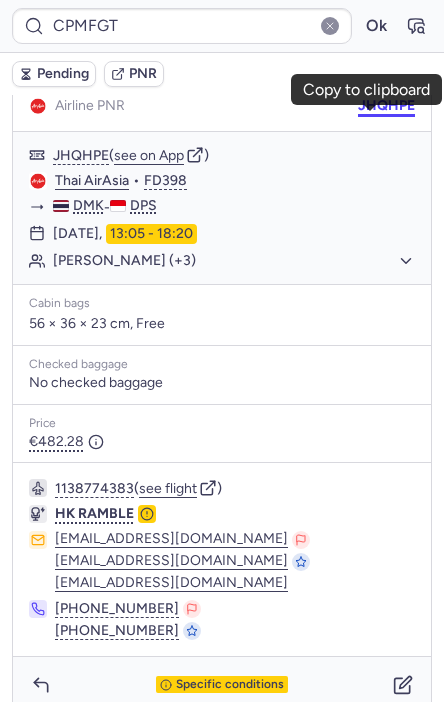 click on "JHQHPE" at bounding box center [386, 106] 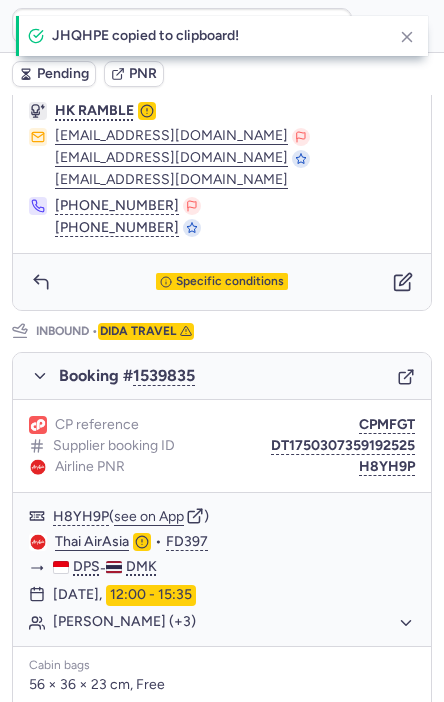 scroll, scrollTop: 818, scrollLeft: 0, axis: vertical 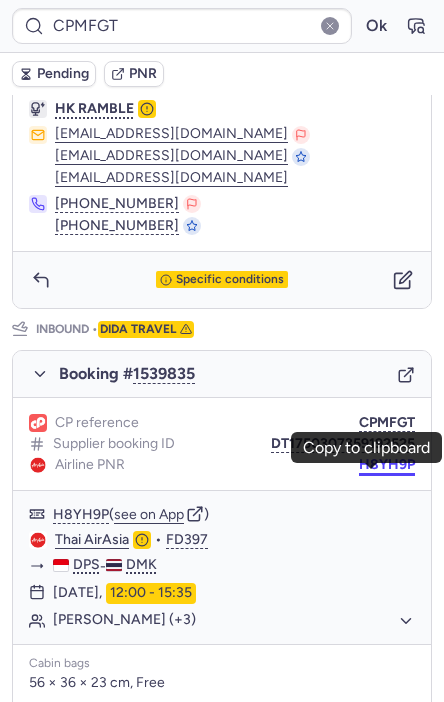 click on "H8YH9P" at bounding box center (387, 465) 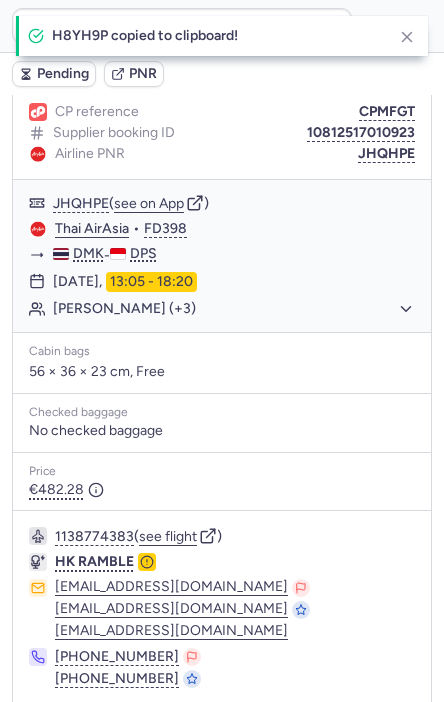 scroll, scrollTop: 365, scrollLeft: 0, axis: vertical 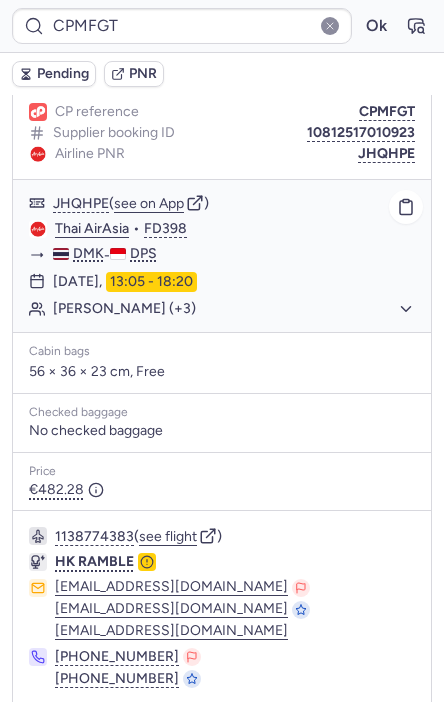 type on "CPNGEH" 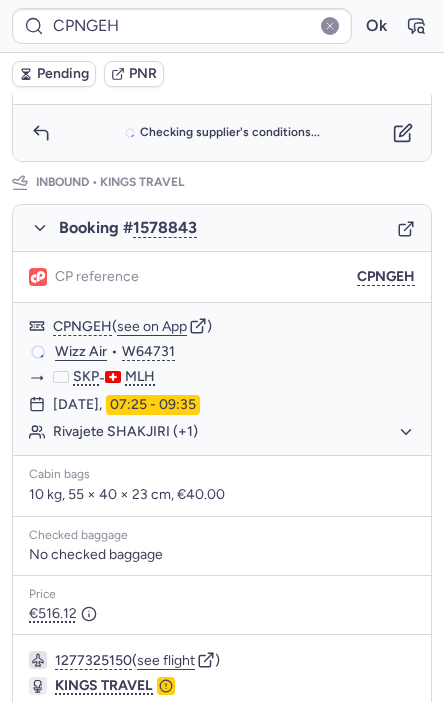 scroll, scrollTop: 936, scrollLeft: 0, axis: vertical 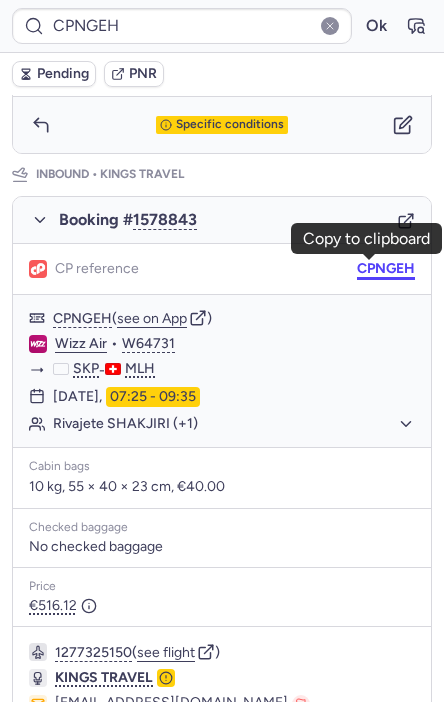 click on "CPNGEH" at bounding box center (386, 269) 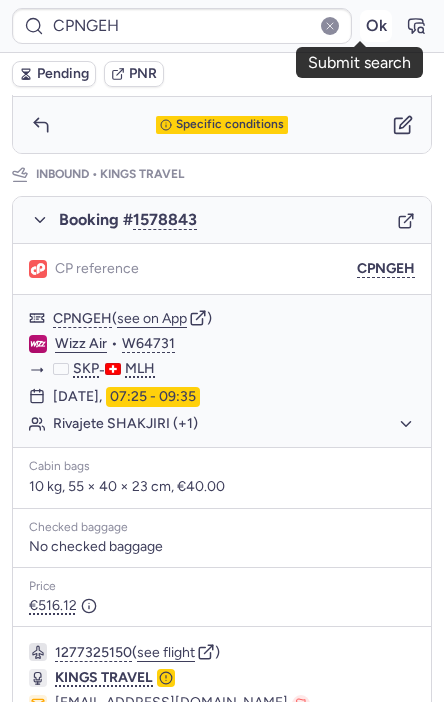 click on "Ok" at bounding box center [376, 26] 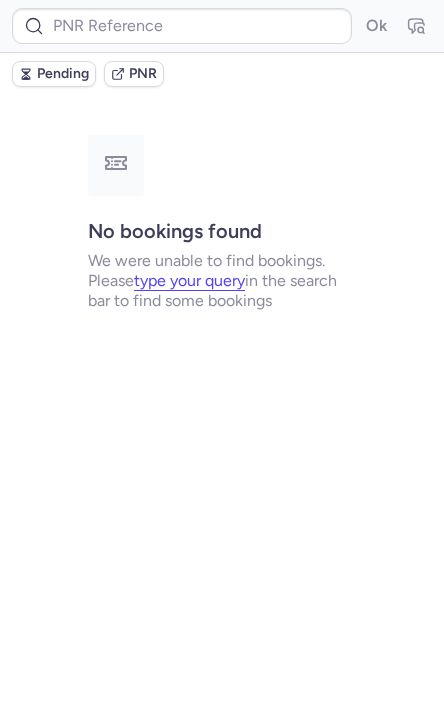 scroll, scrollTop: 0, scrollLeft: 0, axis: both 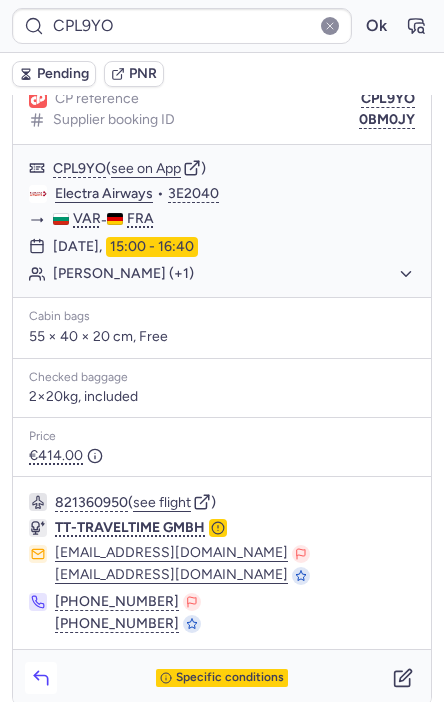 click 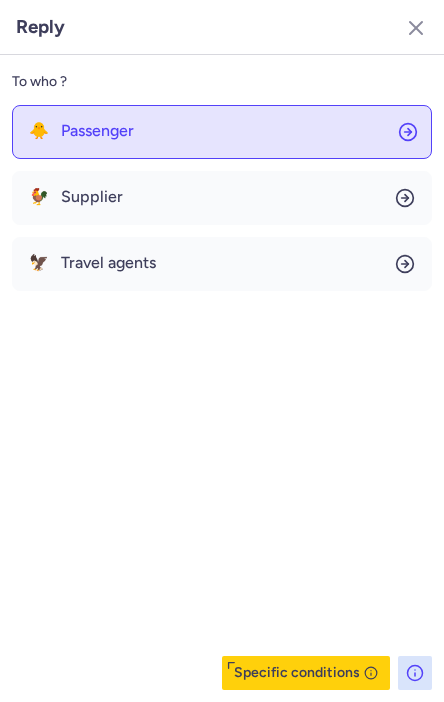 click on "🐥 Passenger" 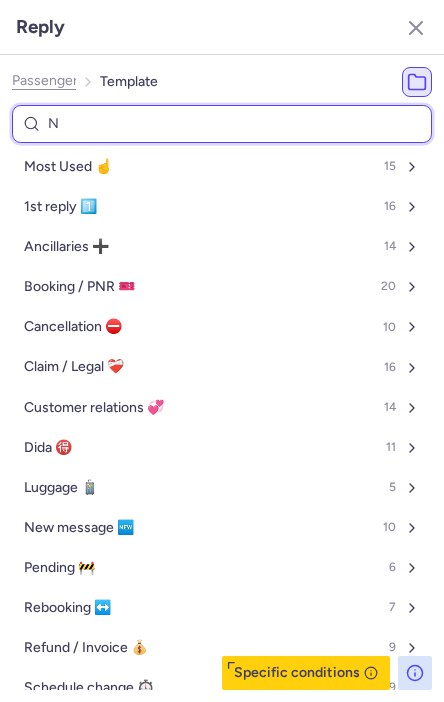 type on "NO" 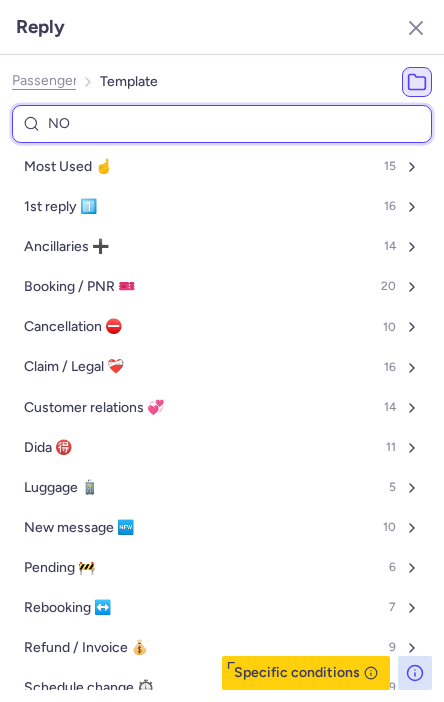 select on "en" 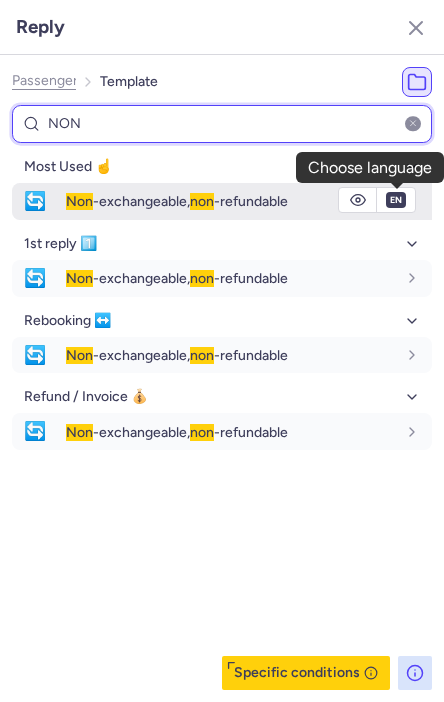 type on "NON" 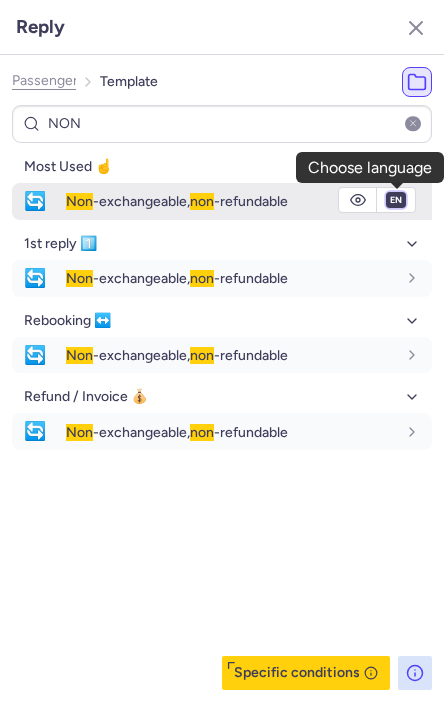 click on "fr en de nl pt es it ru" at bounding box center (396, 200) 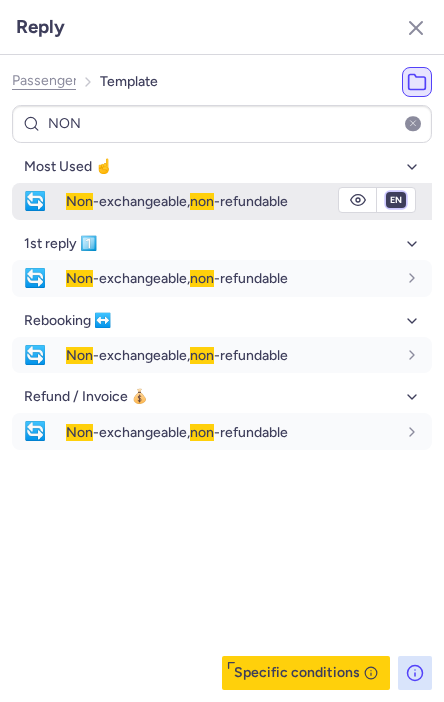 select on "de" 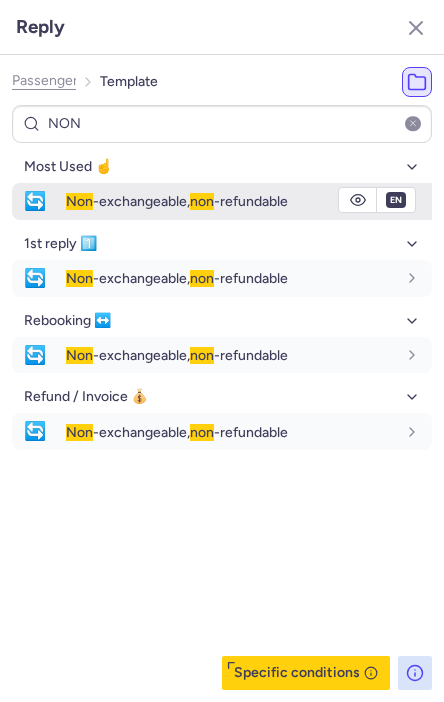 click on "fr en de nl pt es it ru" at bounding box center (396, 200) 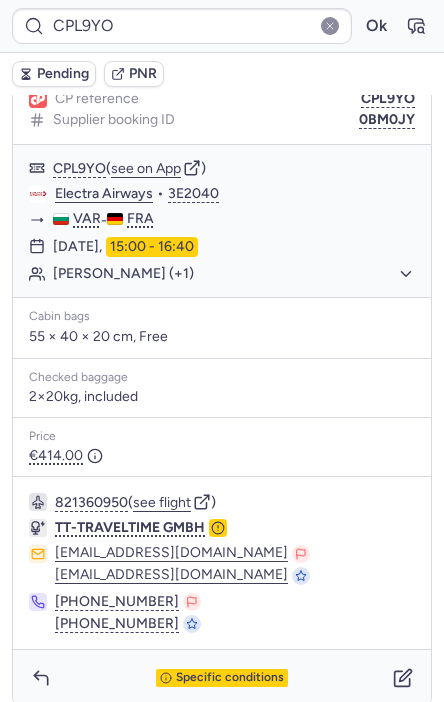 type on "DT1748994283390595" 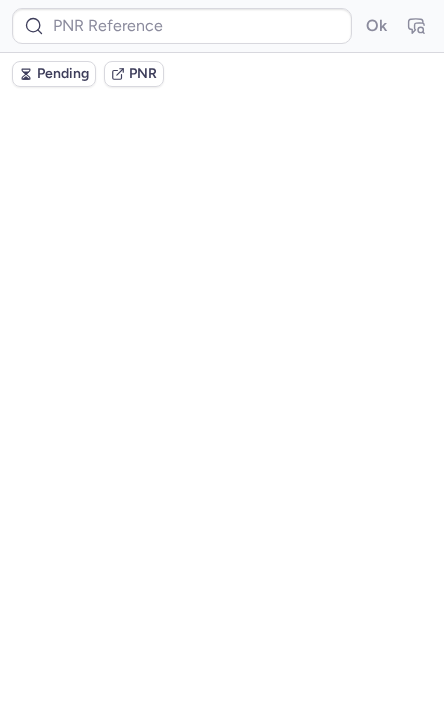 scroll, scrollTop: 0, scrollLeft: 0, axis: both 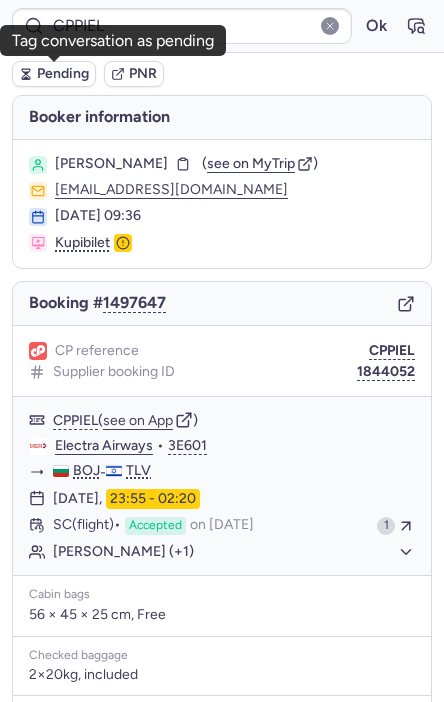 click on "Pending" at bounding box center [63, 74] 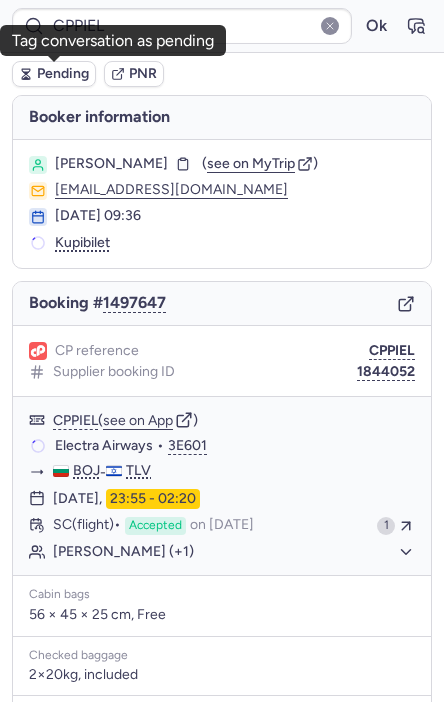click on "Pending" at bounding box center [54, 74] 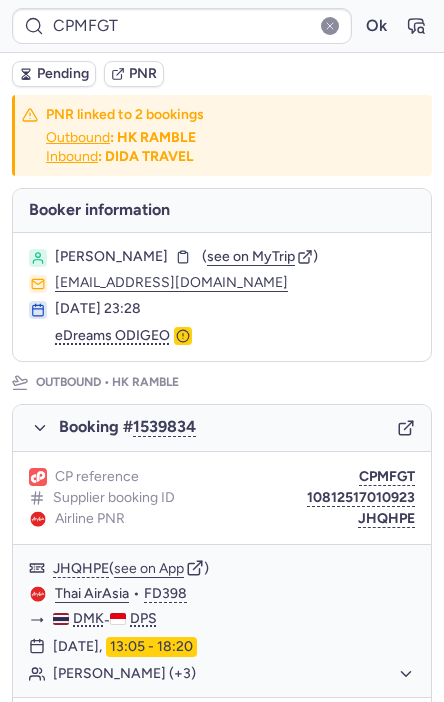type on "0CHS47" 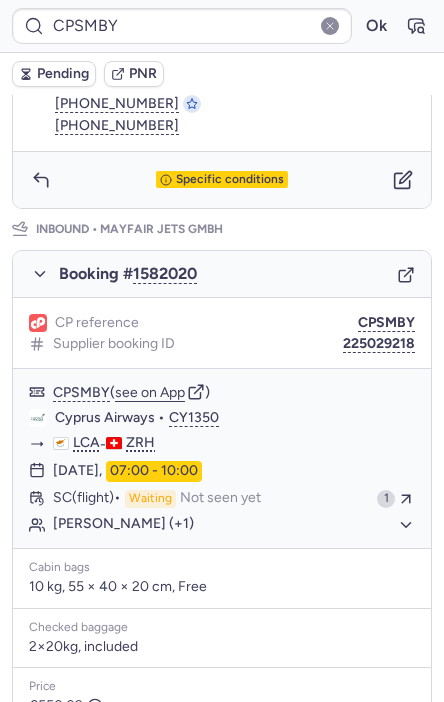 scroll, scrollTop: 944, scrollLeft: 0, axis: vertical 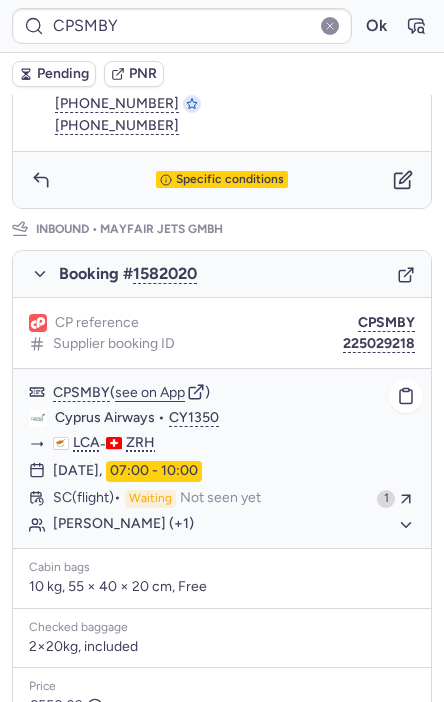 type on "CPK6F9" 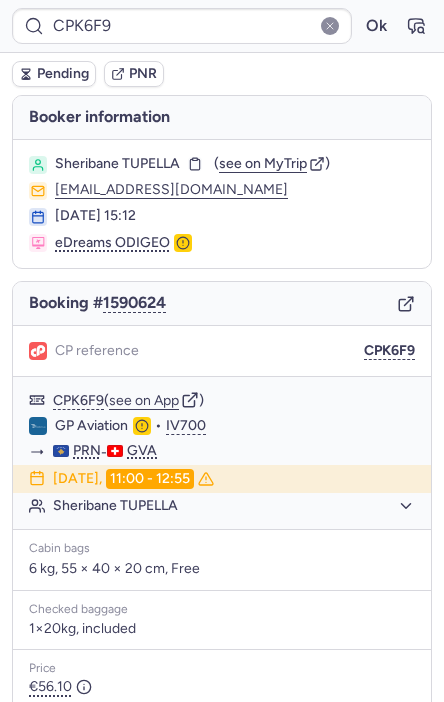 scroll, scrollTop: 246, scrollLeft: 0, axis: vertical 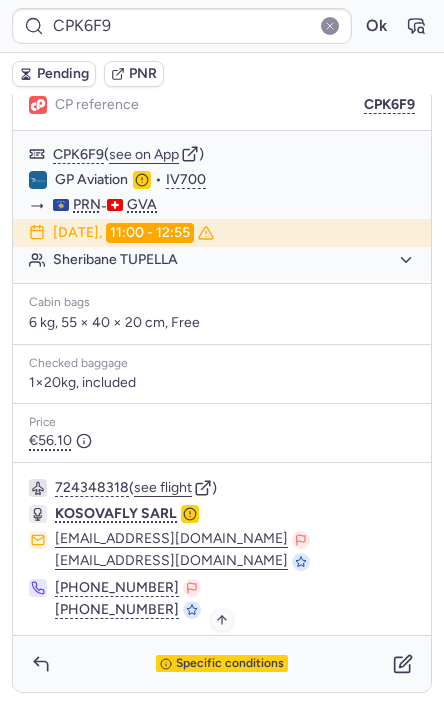 click on "Specific conditions" at bounding box center [230, 664] 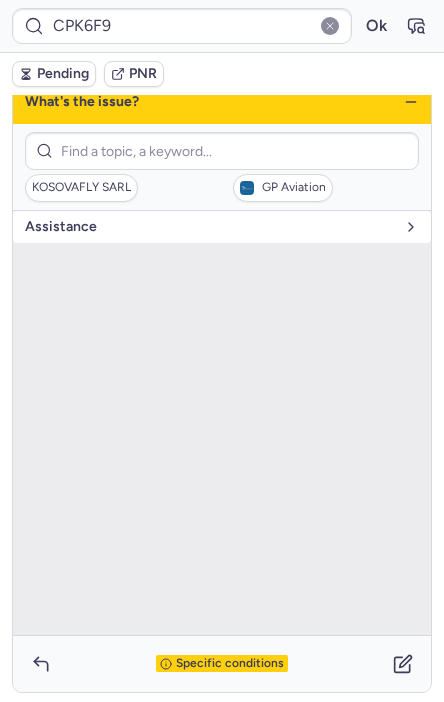 click on "assistance" at bounding box center (210, 227) 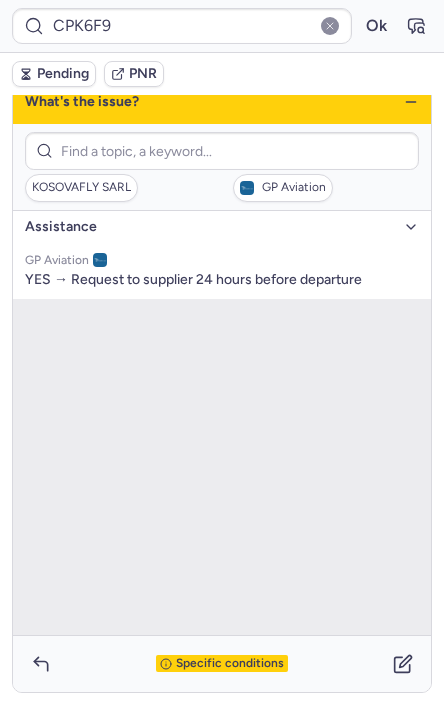 click on "Specific conditions" at bounding box center (230, 664) 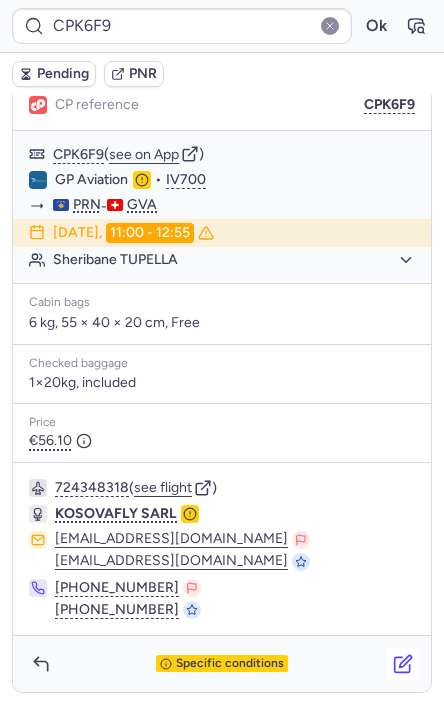 click 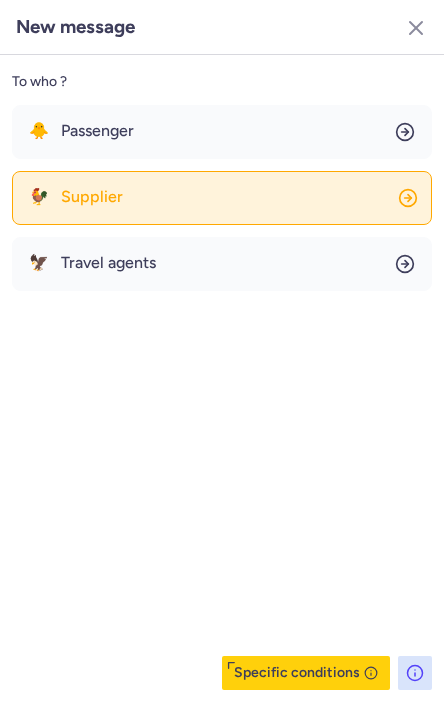 click on "🐓 Supplier" 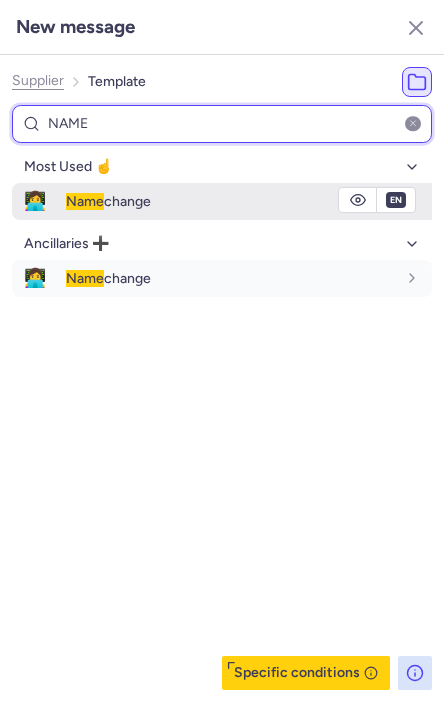 type on "NAME" 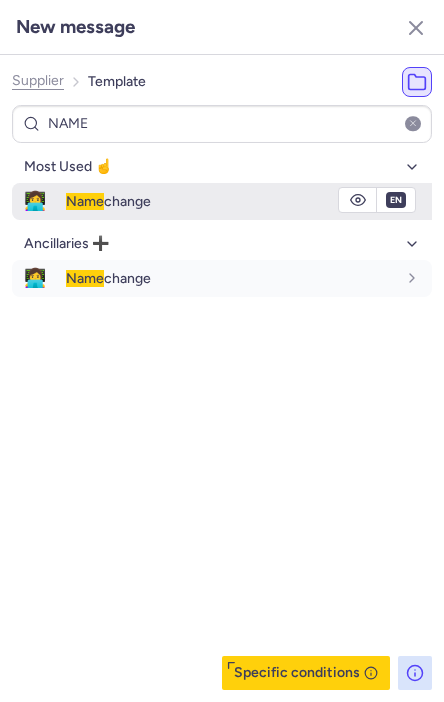 click on "Name" at bounding box center [85, 201] 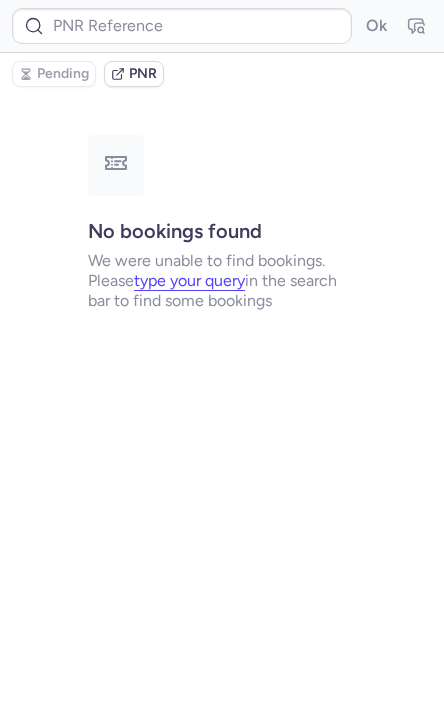scroll, scrollTop: 0, scrollLeft: 0, axis: both 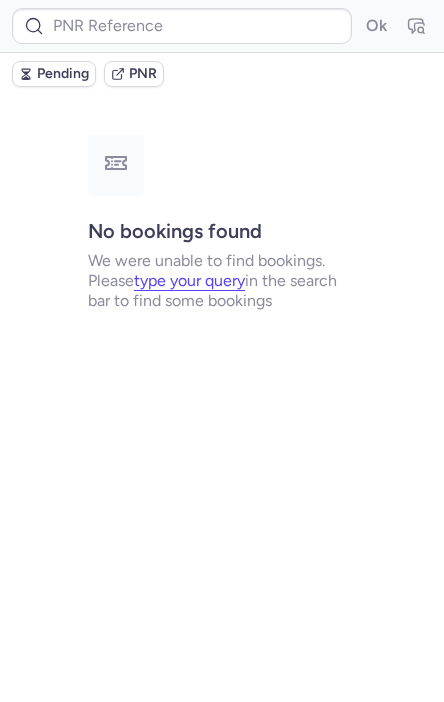 type on "CPK6F9" 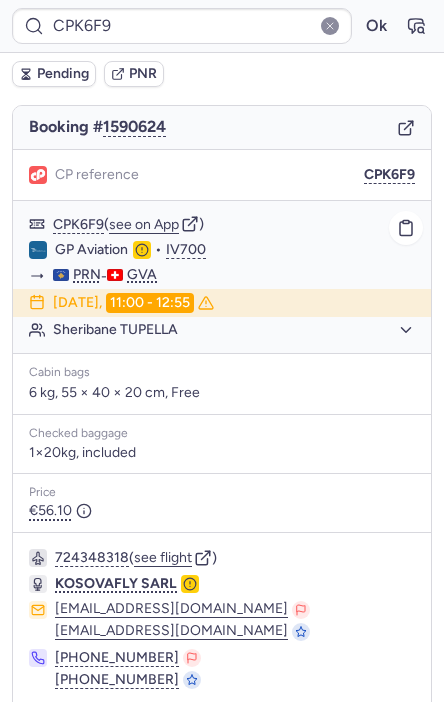scroll, scrollTop: 246, scrollLeft: 0, axis: vertical 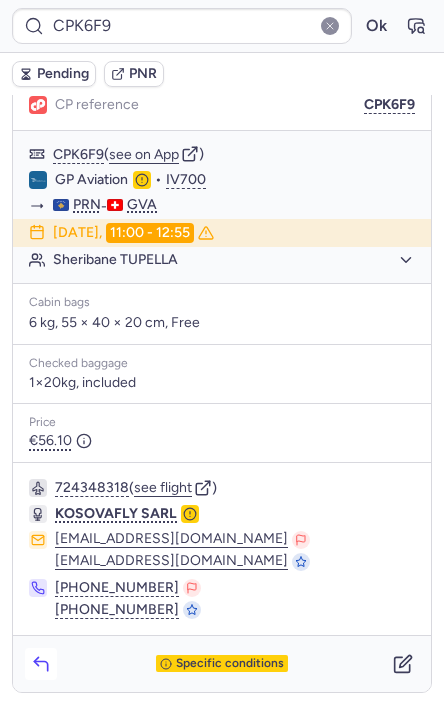 click 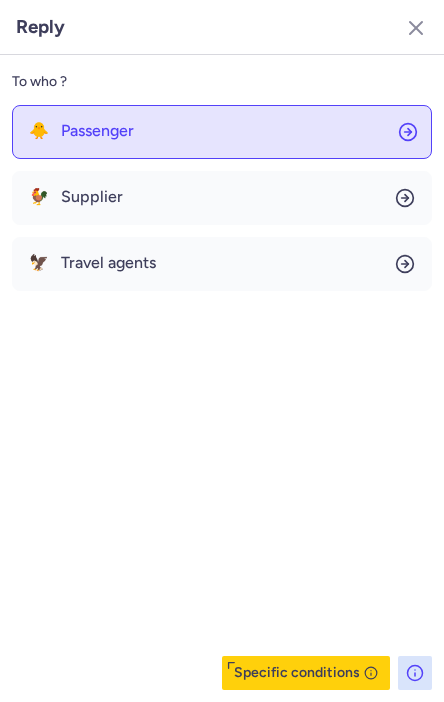 click on "Passenger" at bounding box center (97, 131) 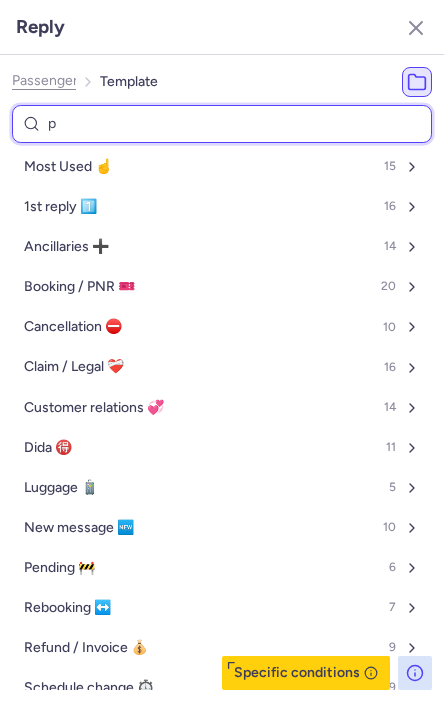 type on "pe" 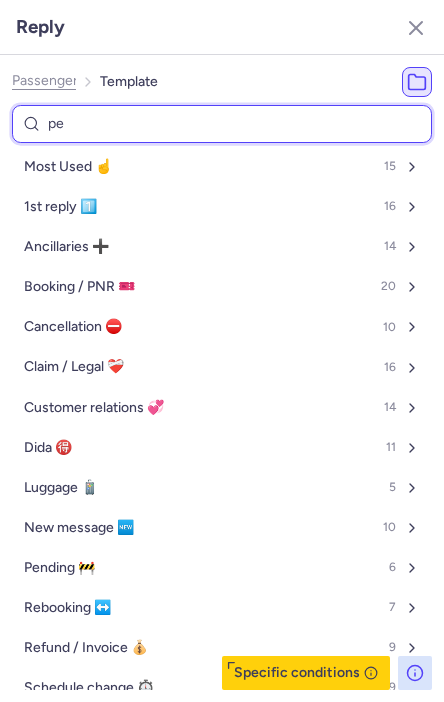 select on "en" 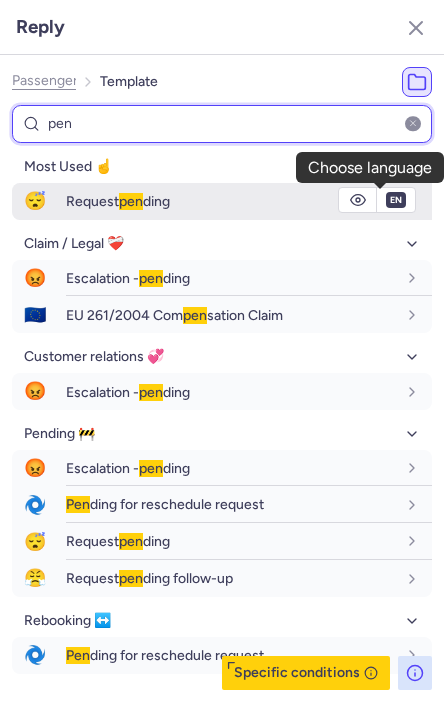 type on "pen" 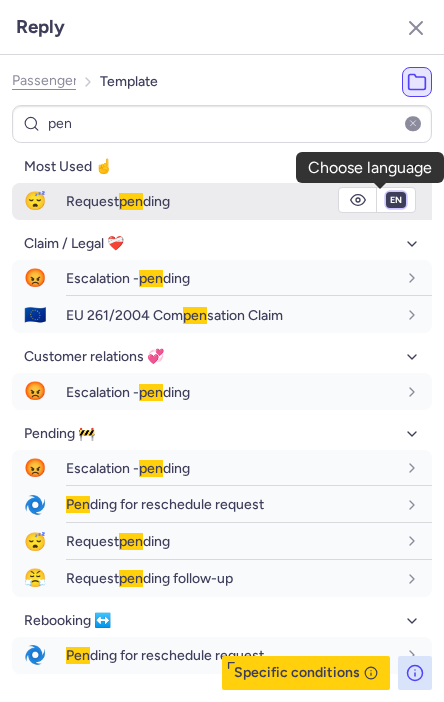 click on "fr en de nl pt es it ru" at bounding box center [396, 200] 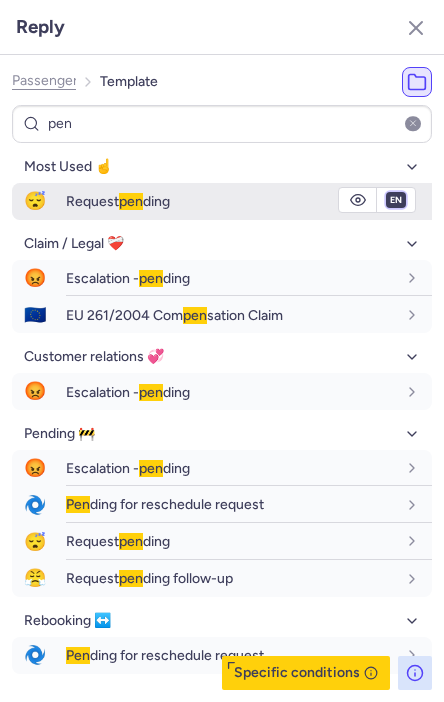 select on "fr" 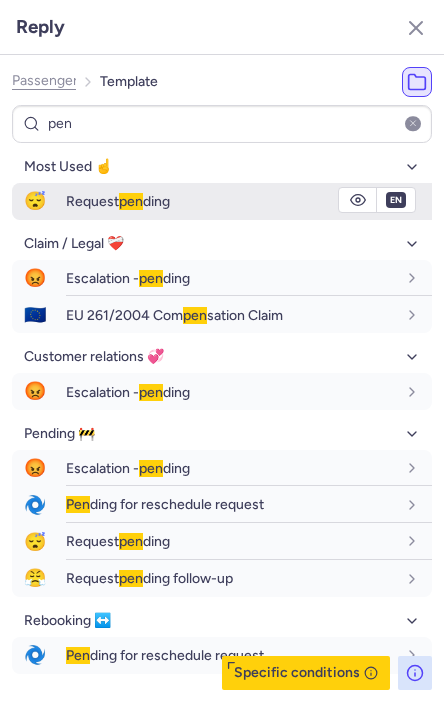 click on "fr en de nl pt es it ru" at bounding box center [396, 200] 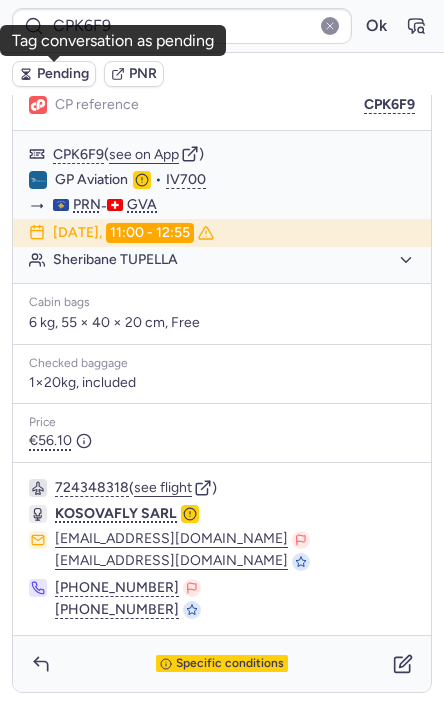 click on "Pending" at bounding box center [63, 74] 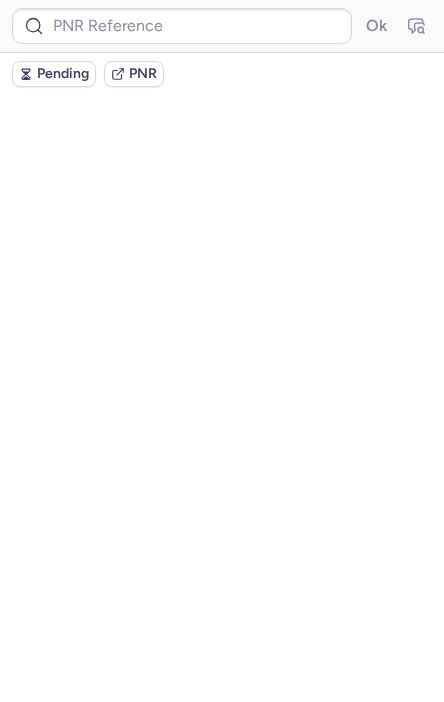 scroll, scrollTop: 0, scrollLeft: 0, axis: both 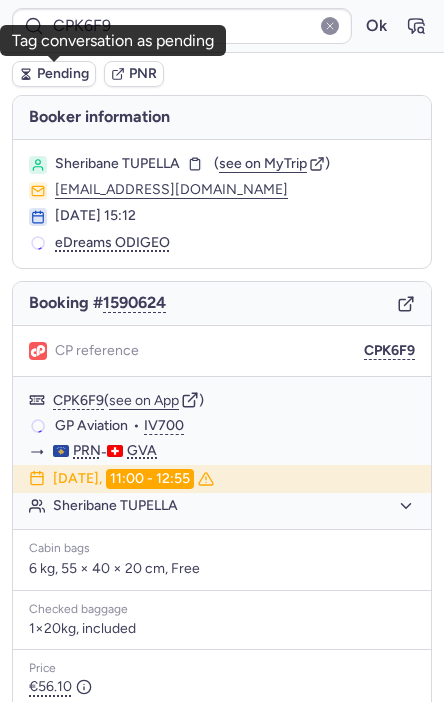 click on "Pending" at bounding box center (63, 74) 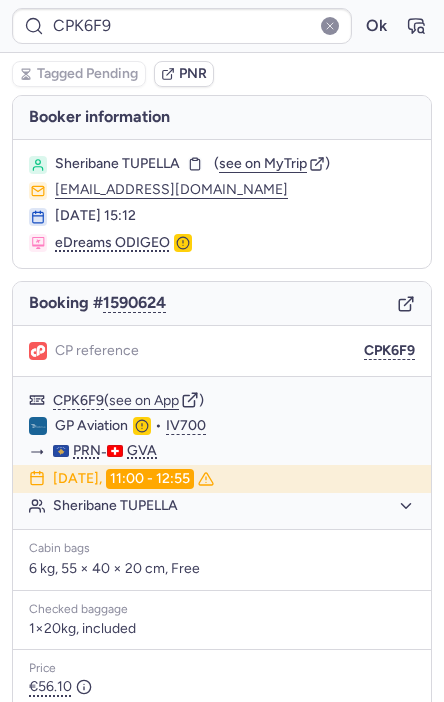 type on "CPMFGT" 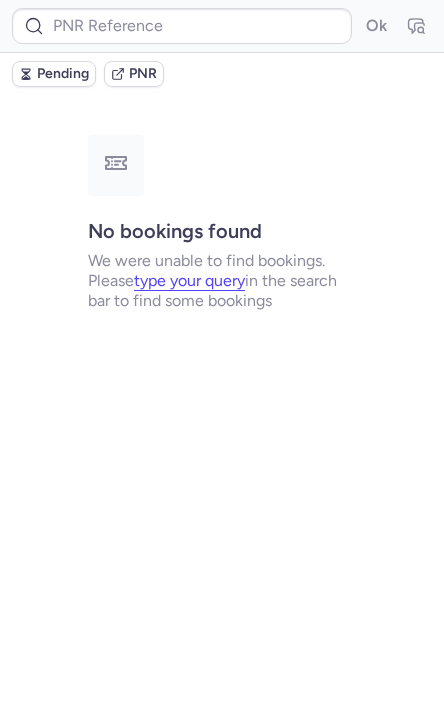 type on "DT1749362016661088" 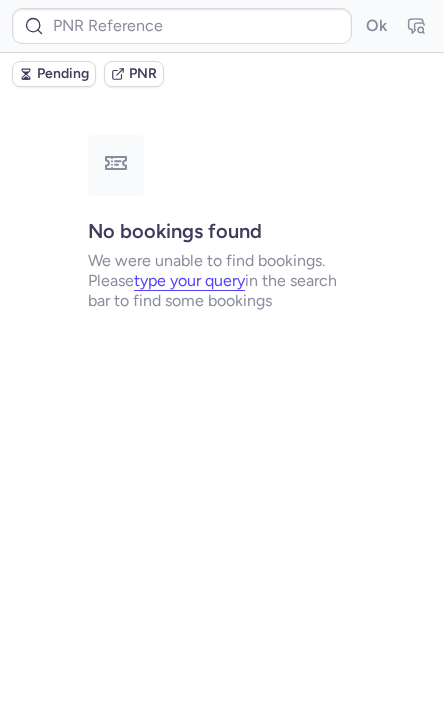 type on "DT1749703189397134" 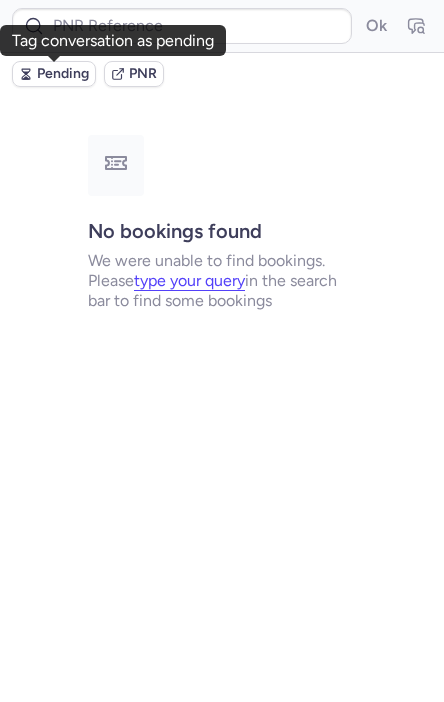 click on "Pending" at bounding box center (63, 74) 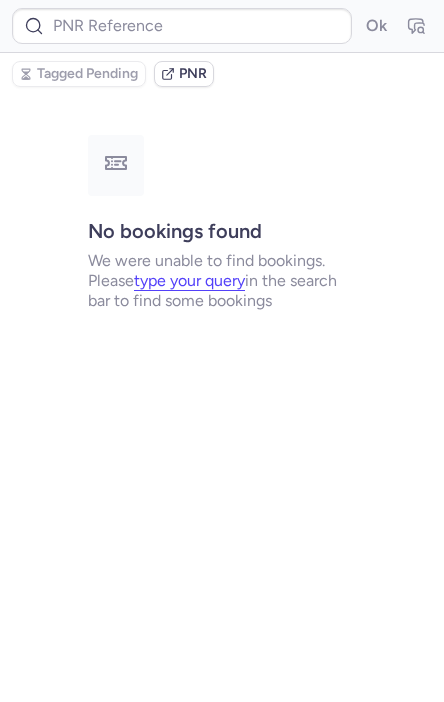 type on "CPZK99" 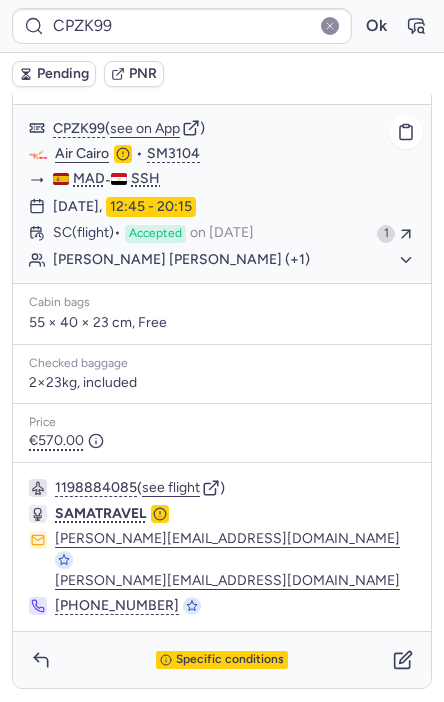 scroll, scrollTop: 413, scrollLeft: 0, axis: vertical 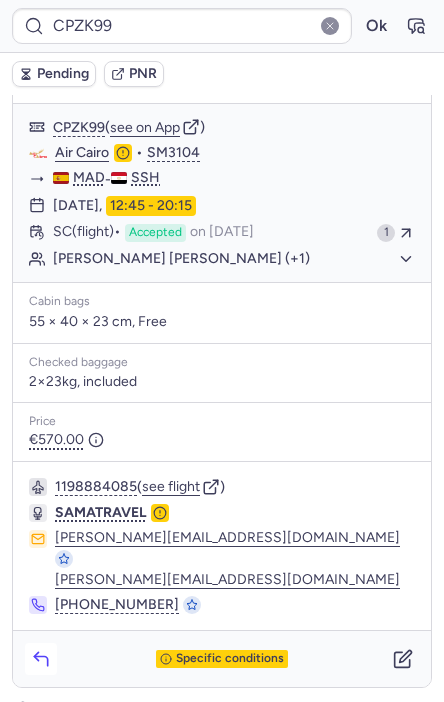 click 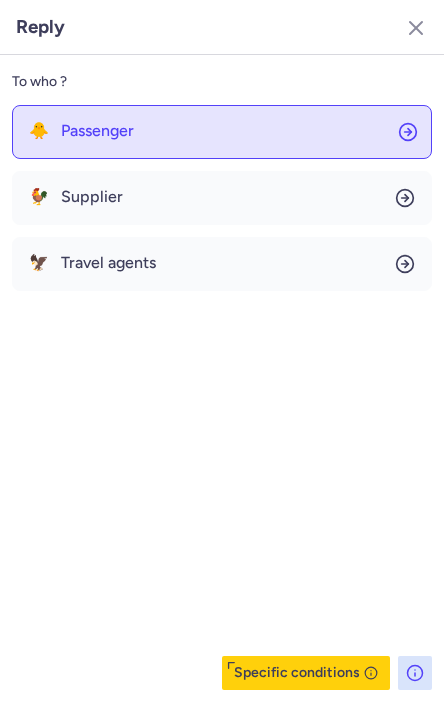 click on "🐥 Passenger" 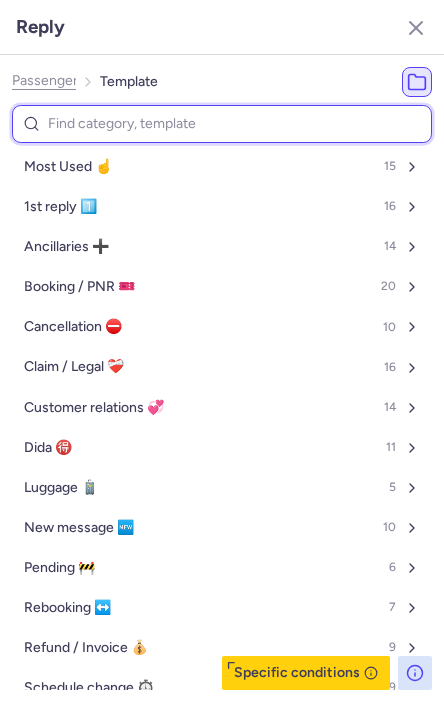 type on "p" 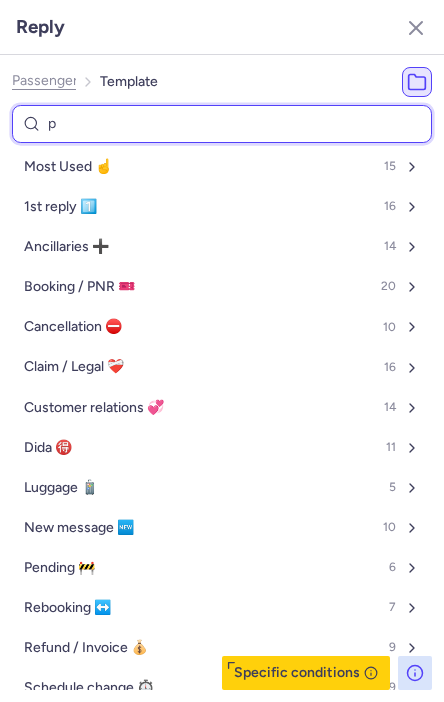 select on "en" 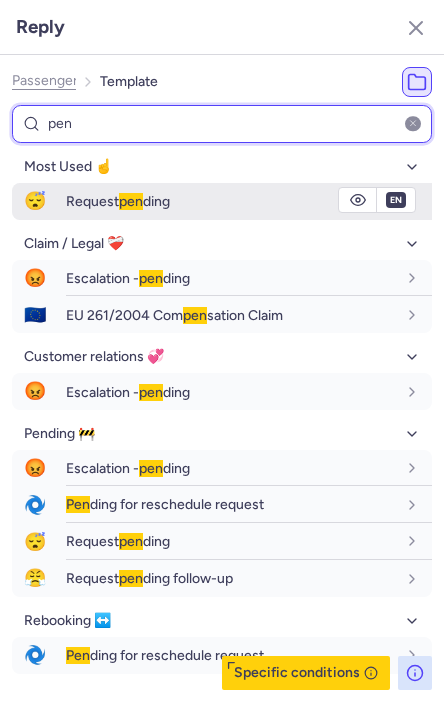 type on "pen" 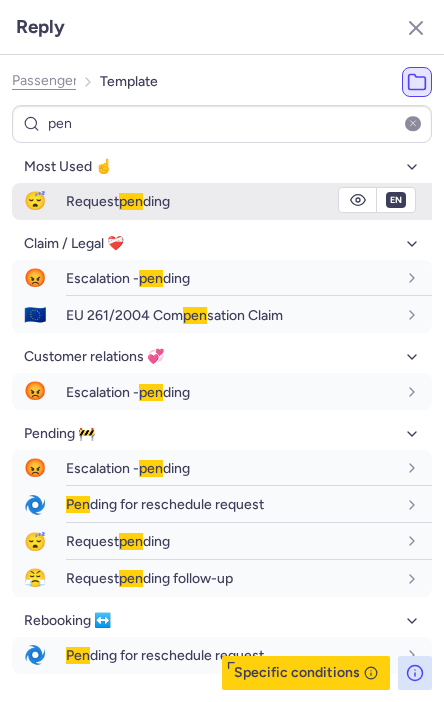 click on "Request  pen ding" at bounding box center (118, 201) 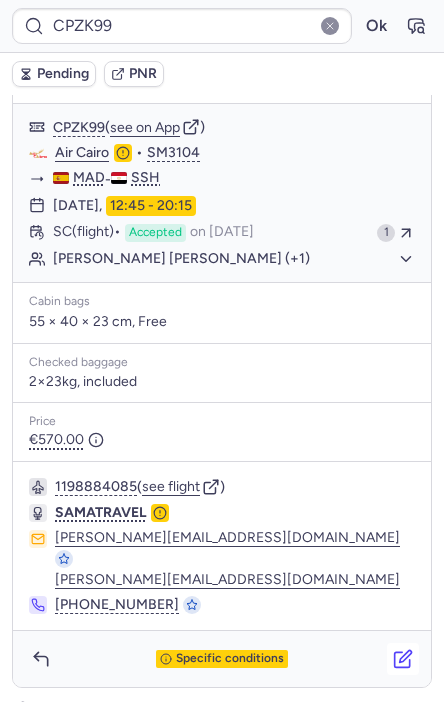 click at bounding box center (403, 659) 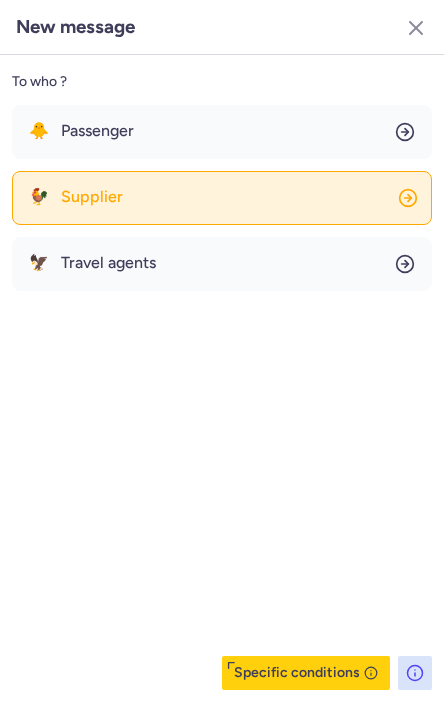 click on "🐓 Supplier" 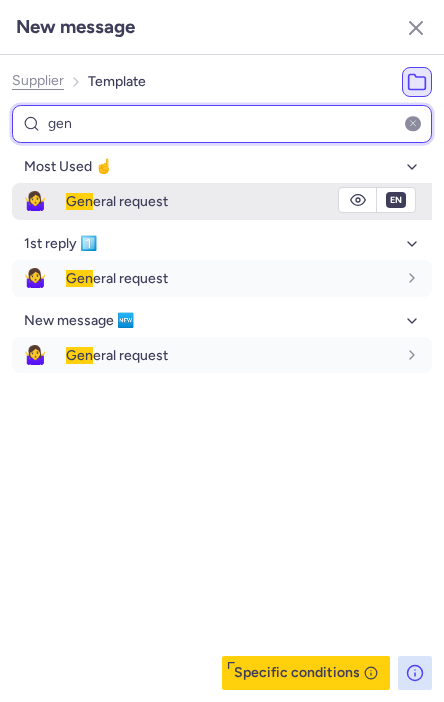 type on "gen" 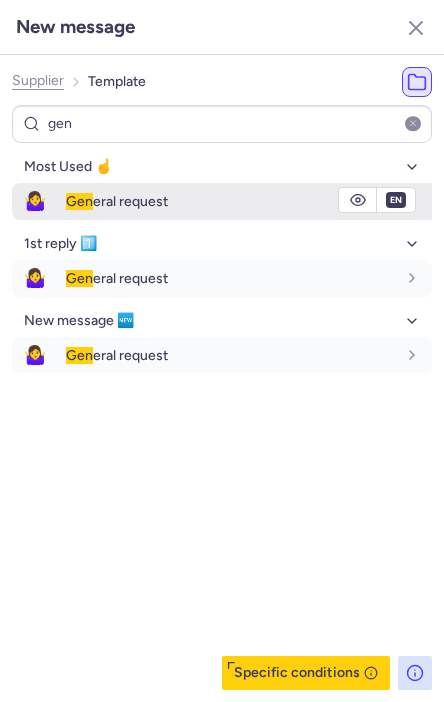 click on "Gen eral request" at bounding box center [249, 201] 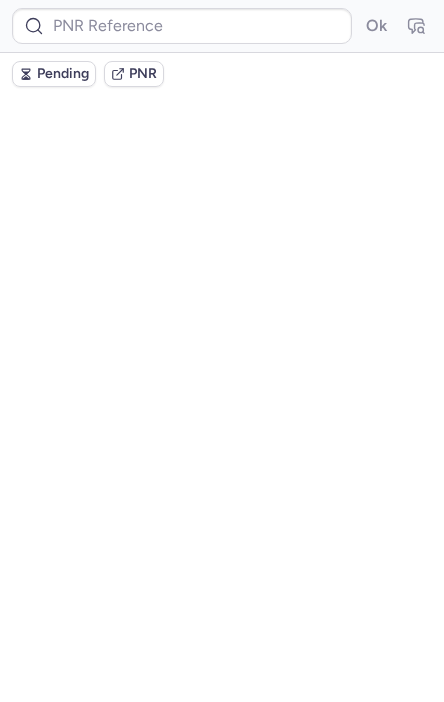 scroll, scrollTop: 0, scrollLeft: 0, axis: both 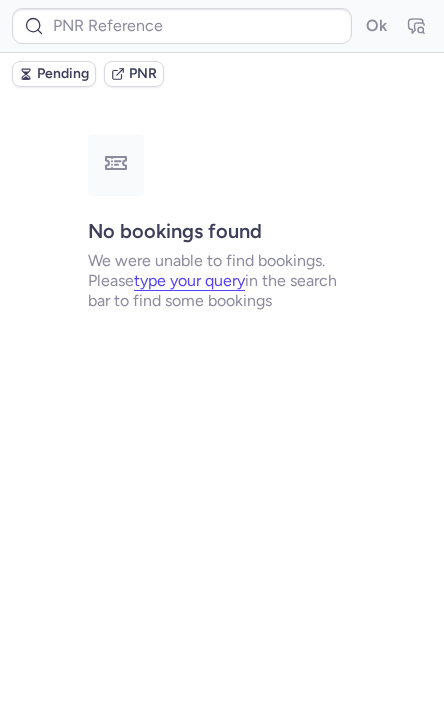 type on "CPZK99" 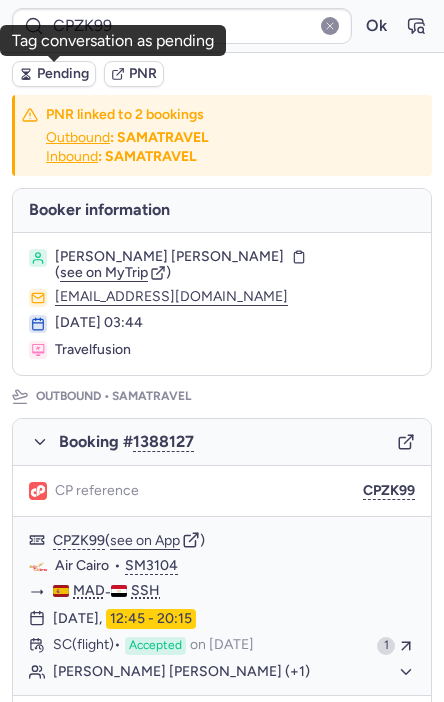 click on "Pending" at bounding box center [54, 74] 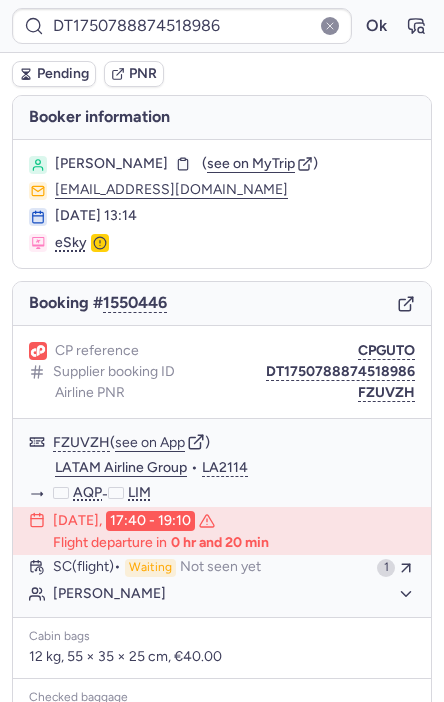 type on "CPZV6I" 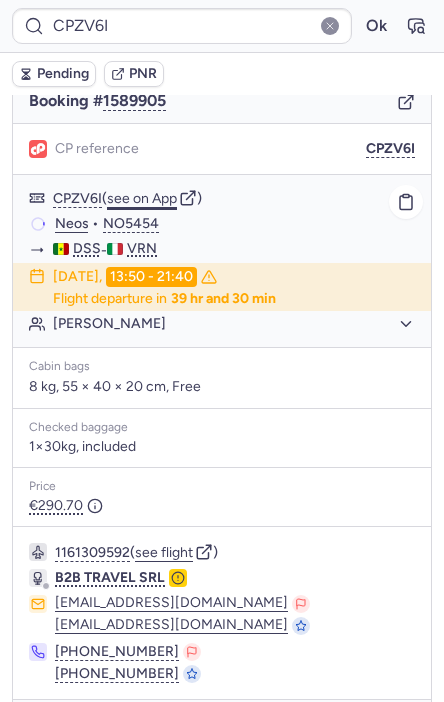 scroll, scrollTop: 266, scrollLeft: 0, axis: vertical 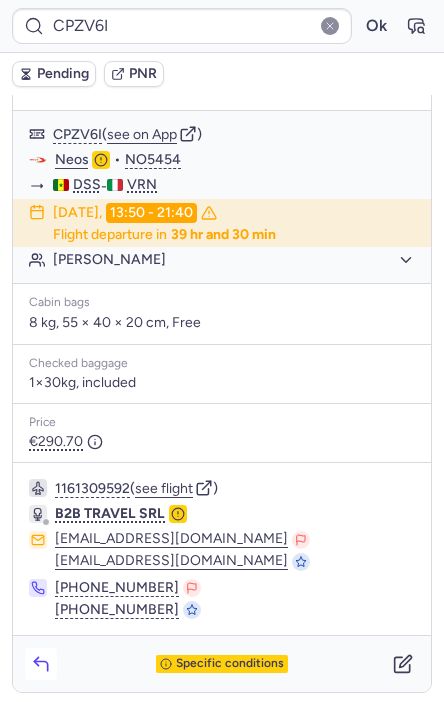 click 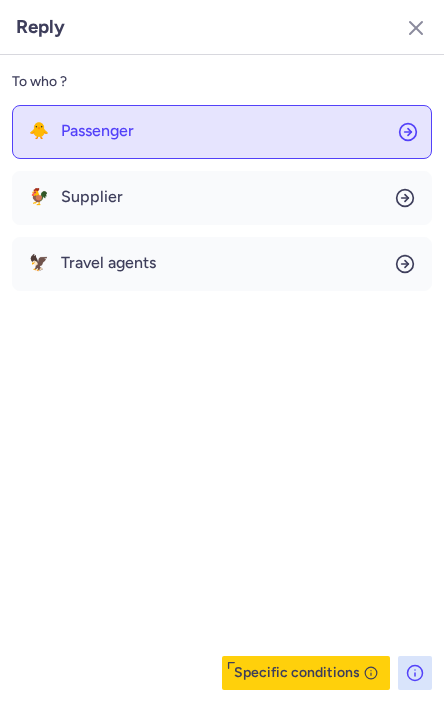 click on "🐥 Passenger" 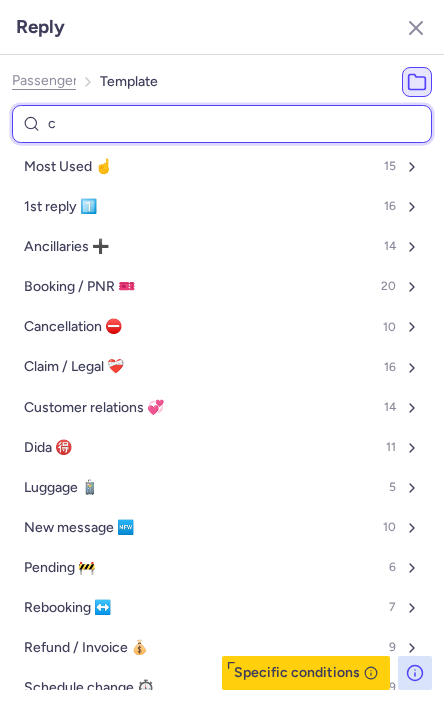 type on "ca" 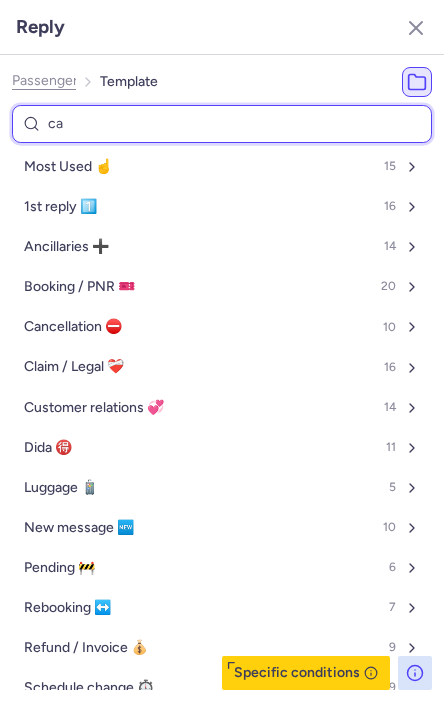 select on "en" 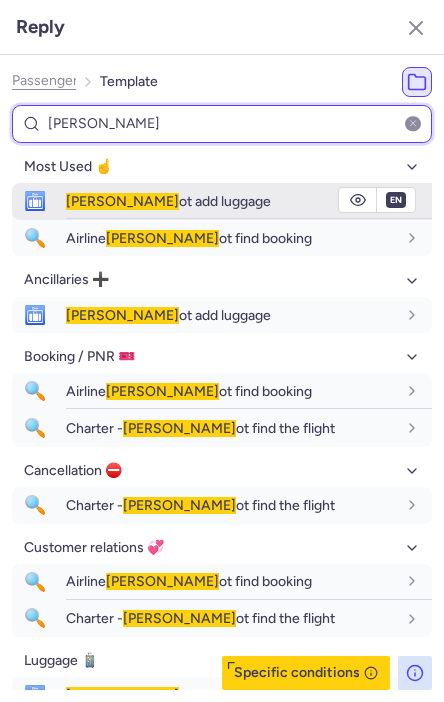 type on "[PERSON_NAME]" 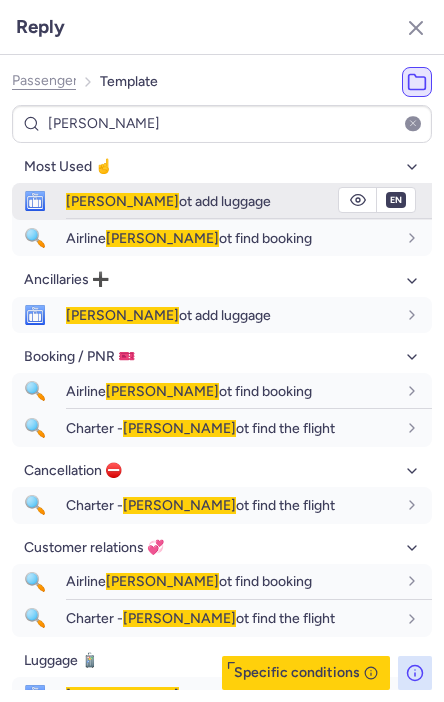 click on "🛅 [PERSON_NAME] ot add luggage" at bounding box center (222, 201) 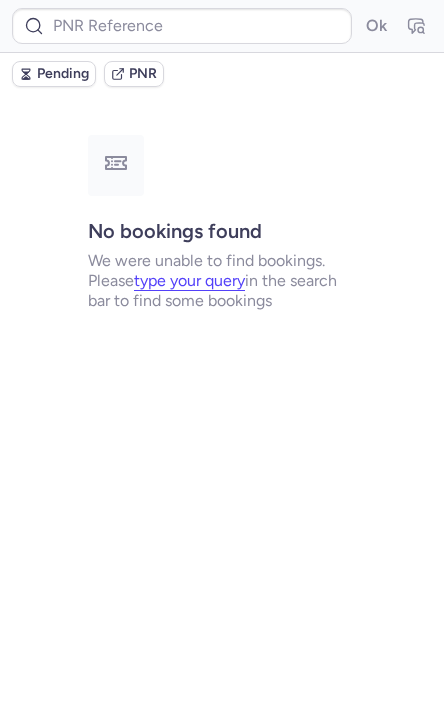 scroll, scrollTop: 0, scrollLeft: 0, axis: both 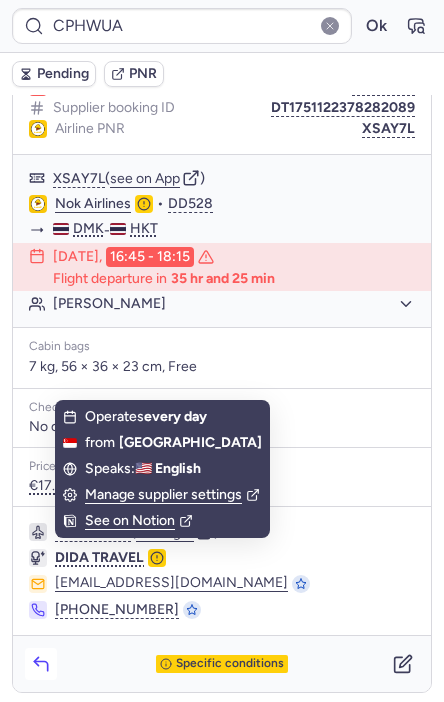click 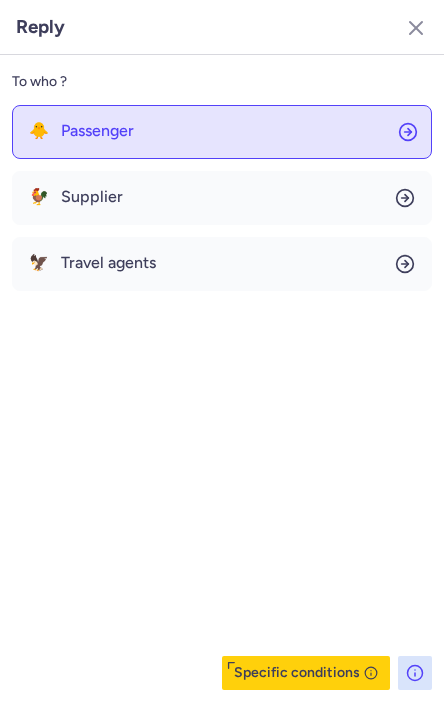 click on "Passenger" at bounding box center [97, 131] 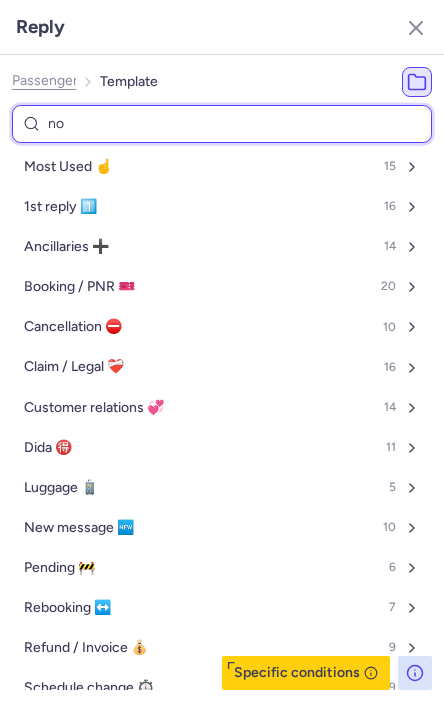 type on "non" 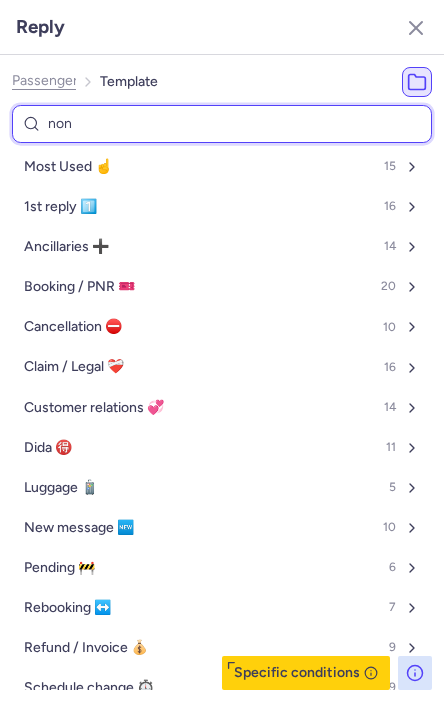 select on "en" 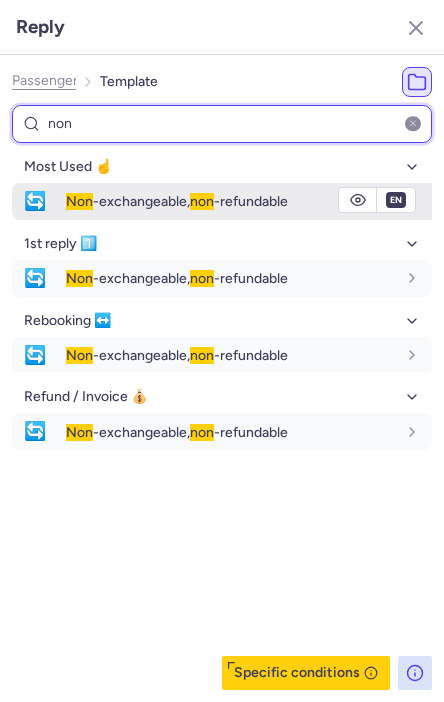type on "non" 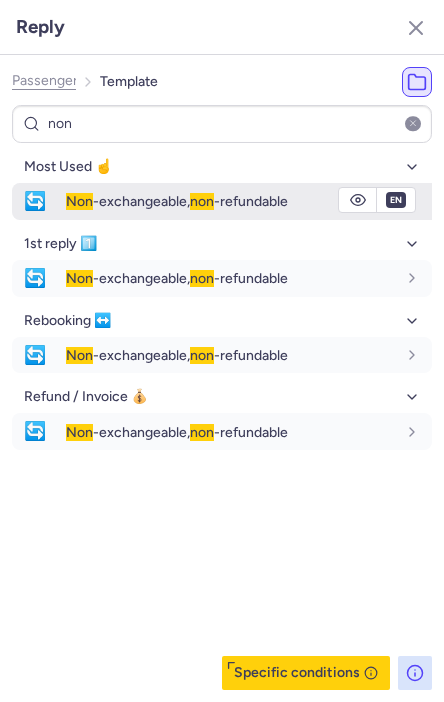 click on "Non" at bounding box center (79, 201) 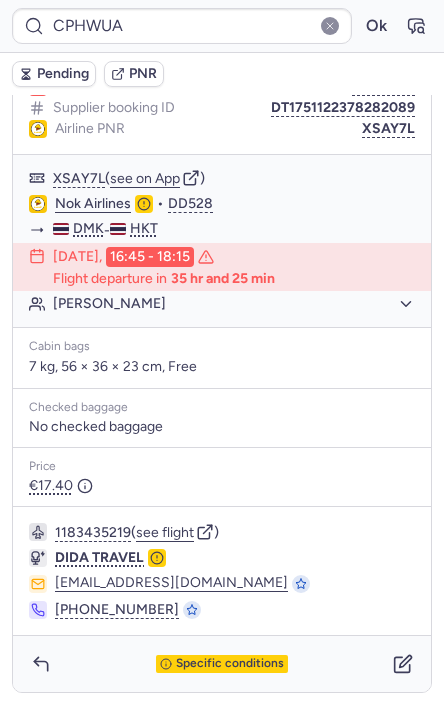type on "10812519510858" 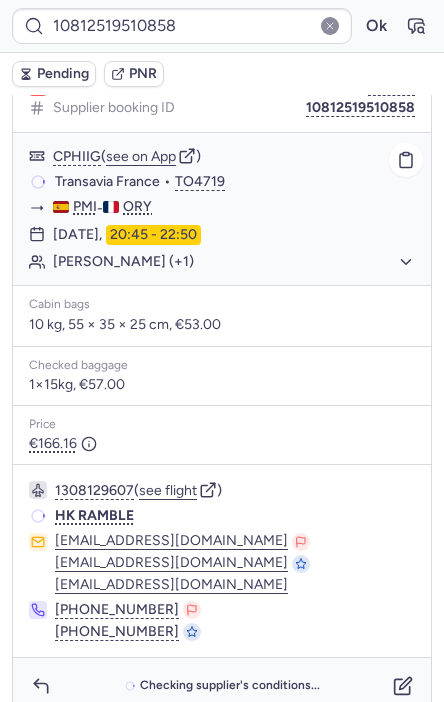 scroll, scrollTop: 0, scrollLeft: 0, axis: both 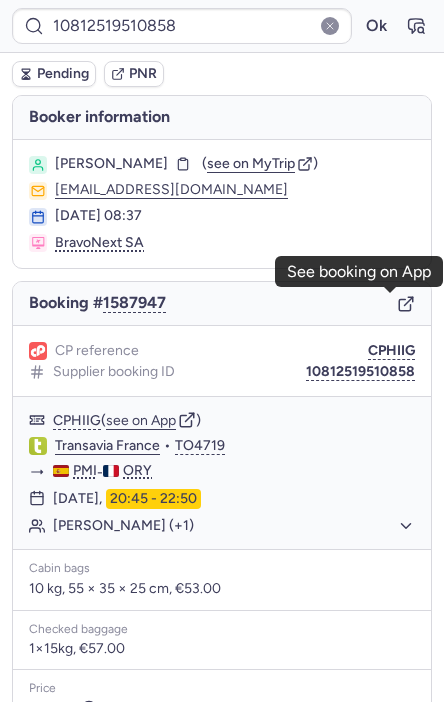 click 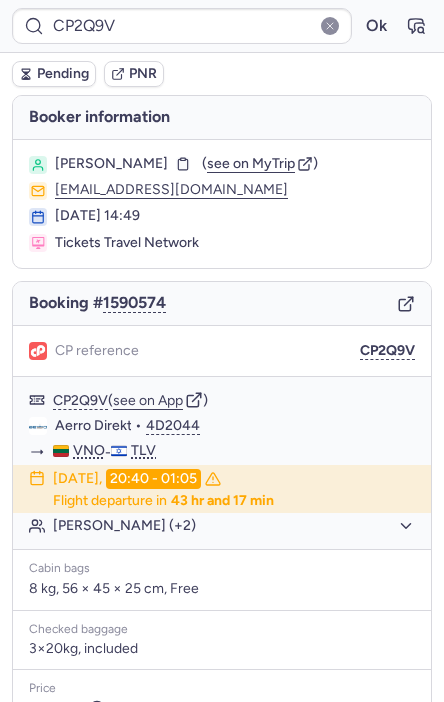 type on "CPNSEP" 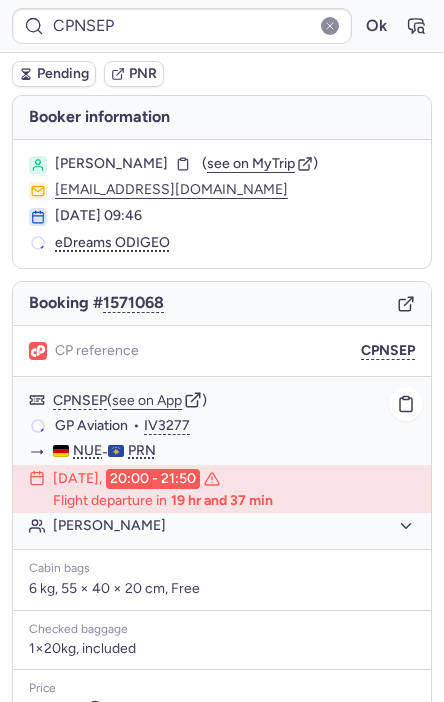 scroll, scrollTop: 244, scrollLeft: 0, axis: vertical 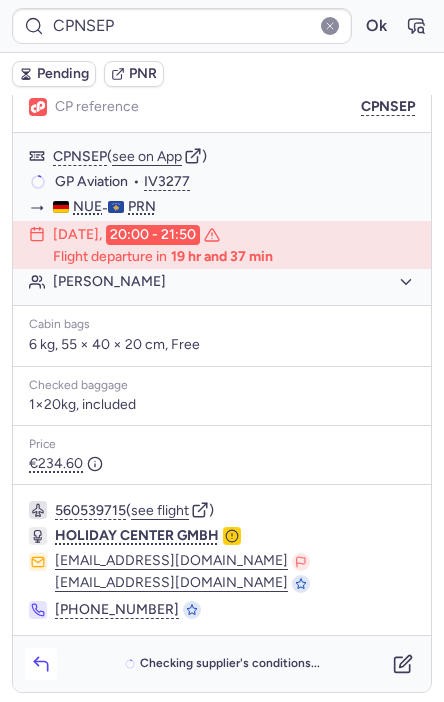 click 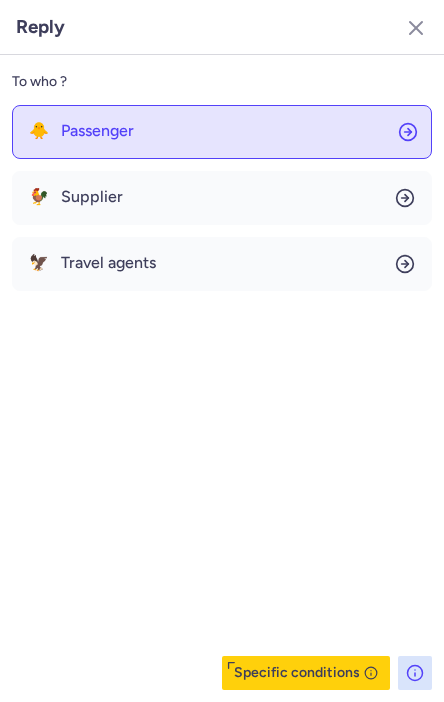 click on "Passenger" at bounding box center (97, 131) 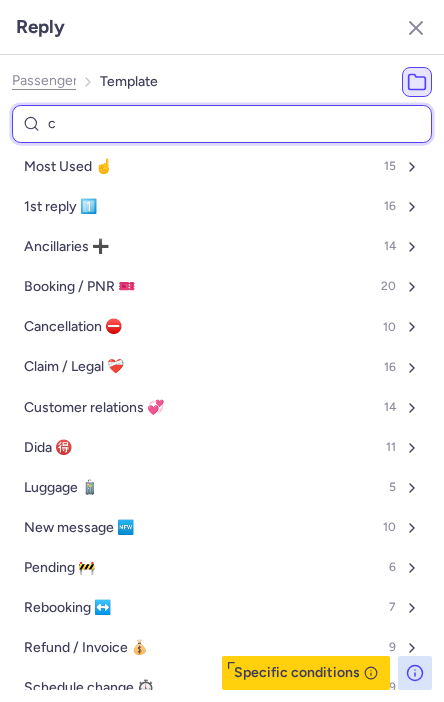 type on "ca" 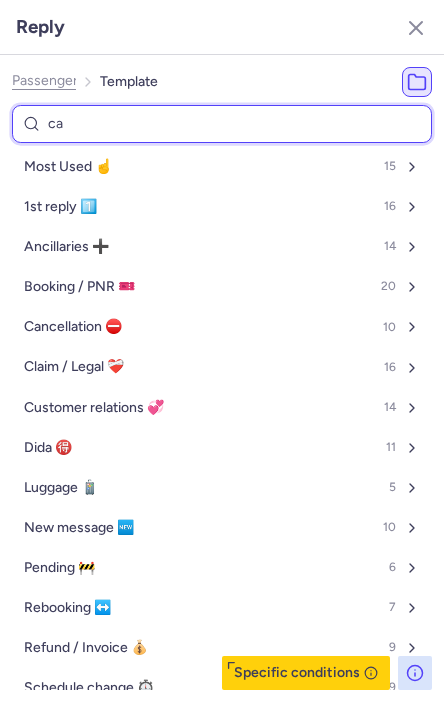select on "en" 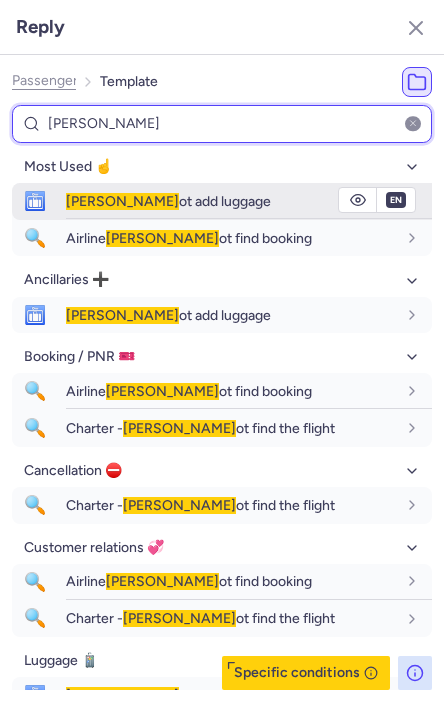 type on "[PERSON_NAME]" 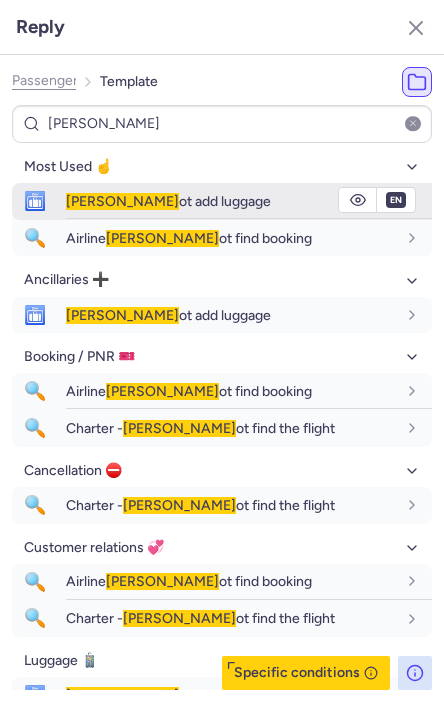 click on "[PERSON_NAME]" at bounding box center [122, 201] 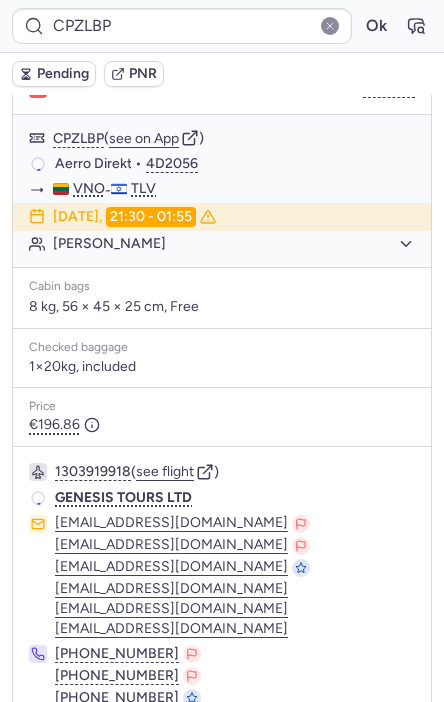 scroll, scrollTop: 244, scrollLeft: 0, axis: vertical 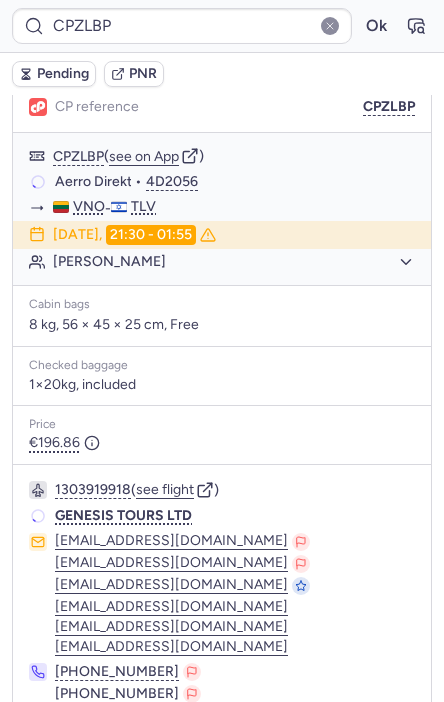 type on "CP9K62" 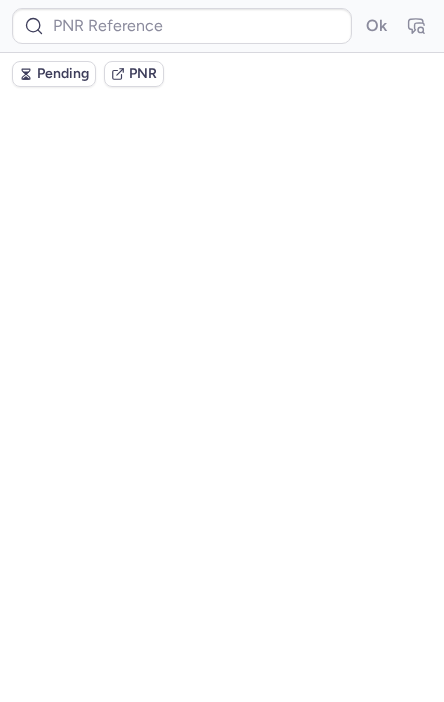 scroll, scrollTop: 0, scrollLeft: 0, axis: both 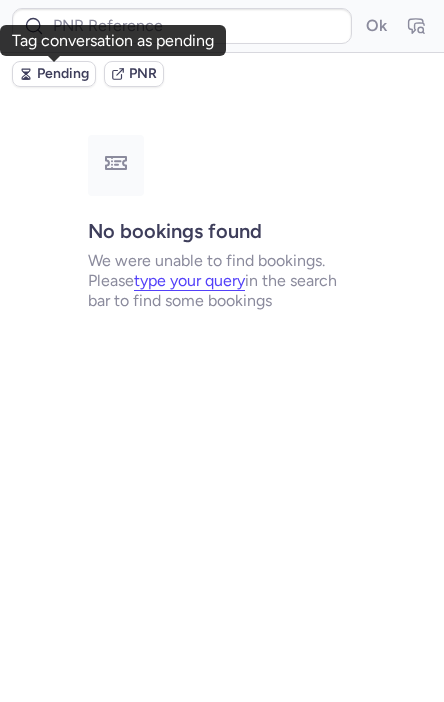 click 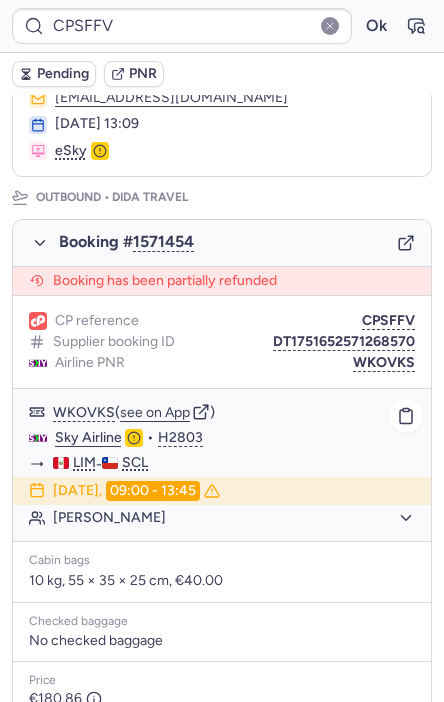 scroll, scrollTop: 178, scrollLeft: 0, axis: vertical 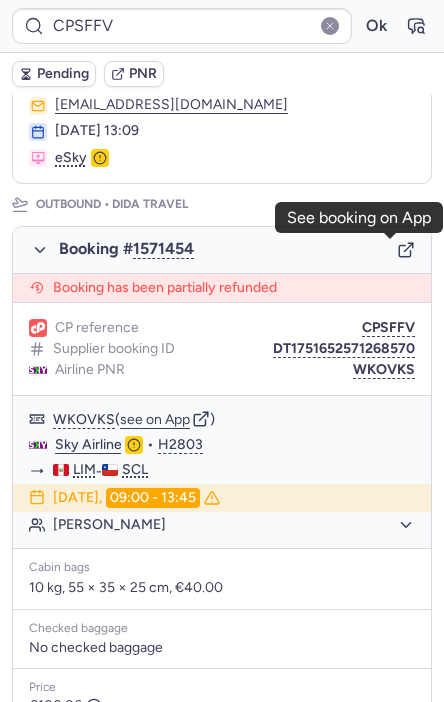 click 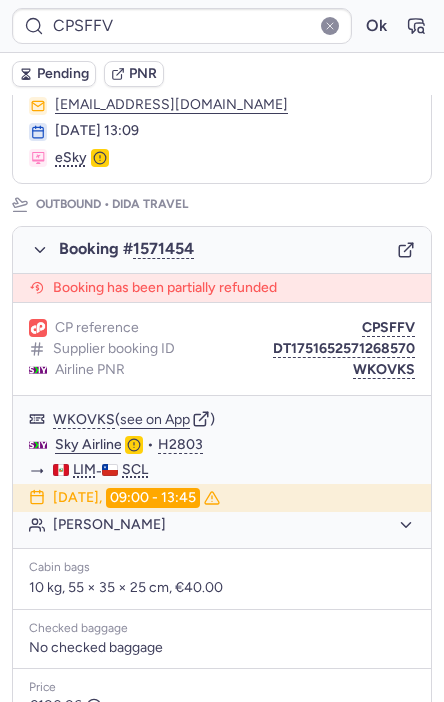 type on "CPCVAT" 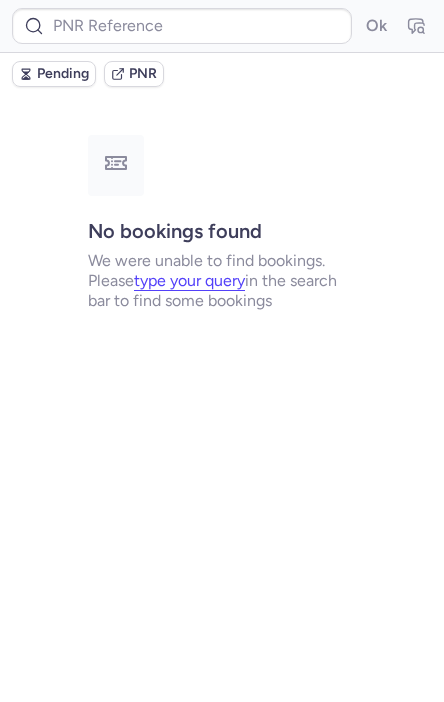 scroll, scrollTop: 0, scrollLeft: 0, axis: both 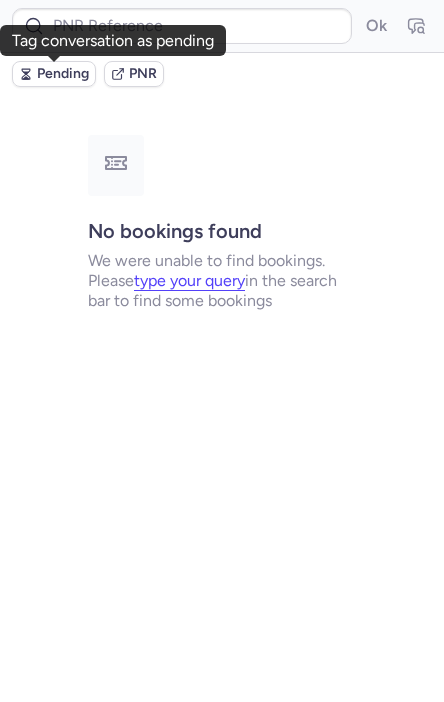 click 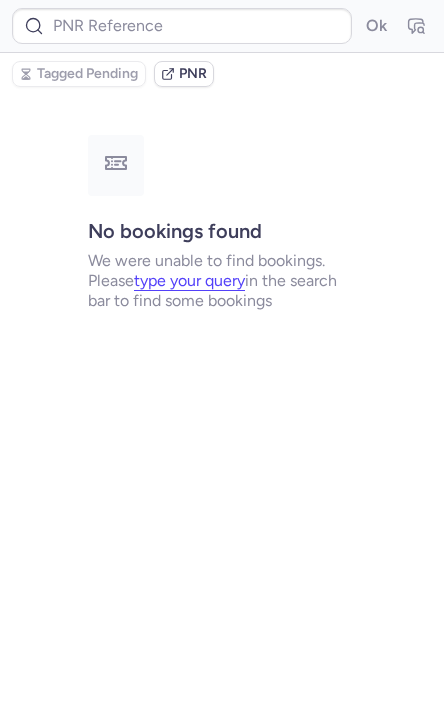 type on "CPJ6VU" 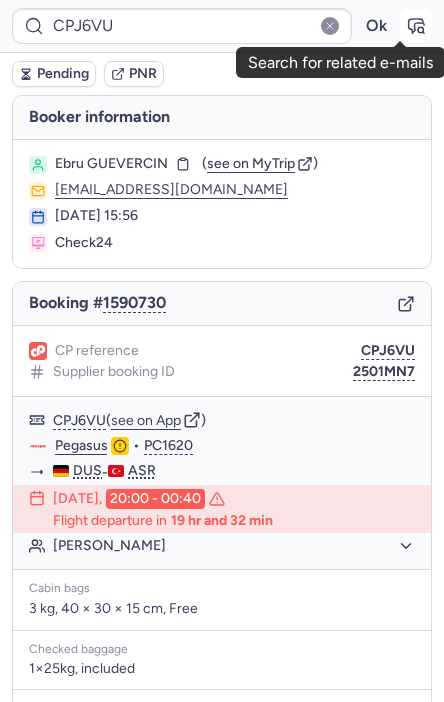 click 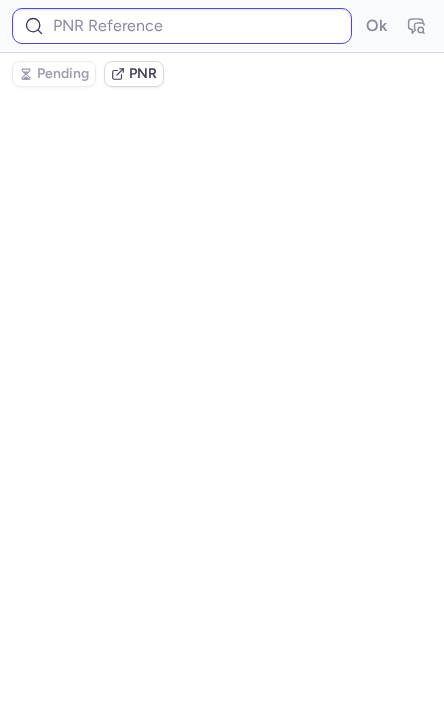 type on "CPJ6VU" 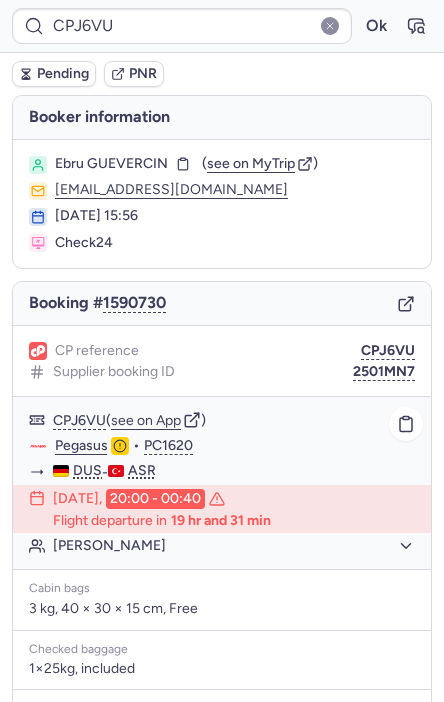 scroll, scrollTop: 416, scrollLeft: 0, axis: vertical 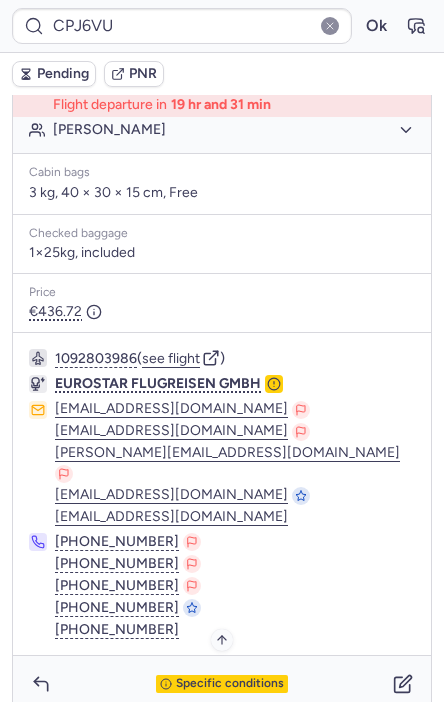 click on "Specific conditions" at bounding box center (230, 684) 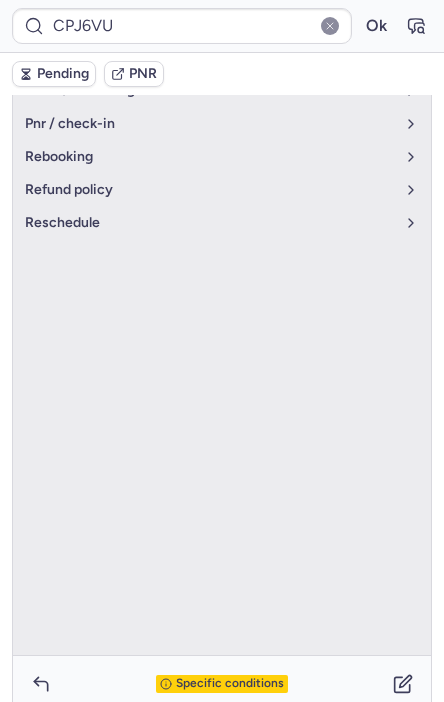scroll, scrollTop: 412, scrollLeft: 0, axis: vertical 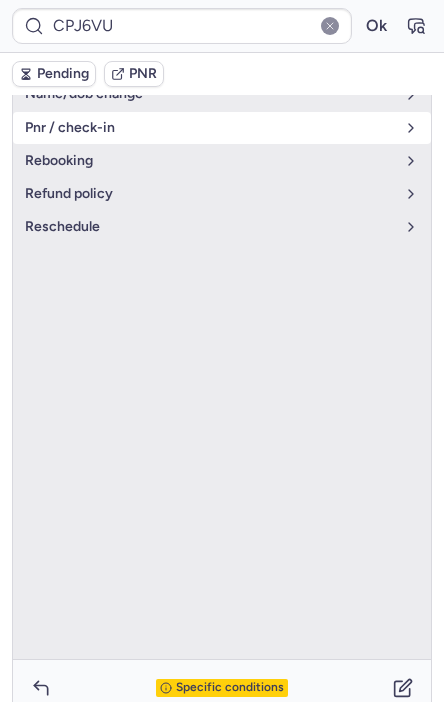 click on "pnr / check-in" at bounding box center (210, 128) 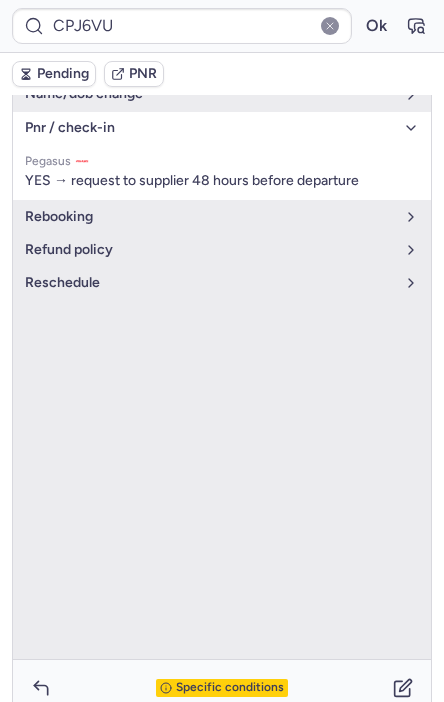 click on "Specific conditions" at bounding box center (230, 688) 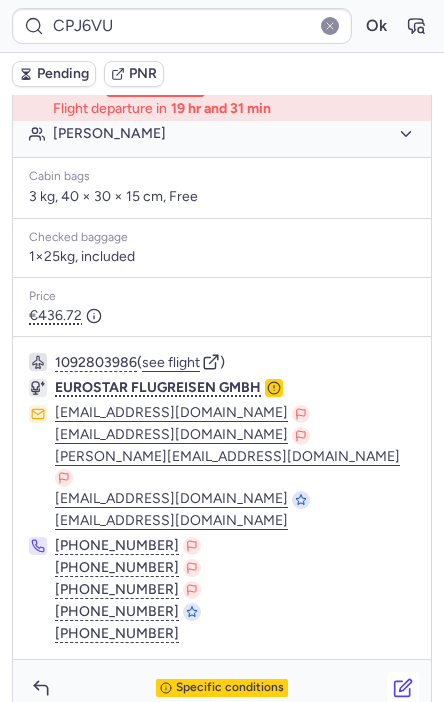 click 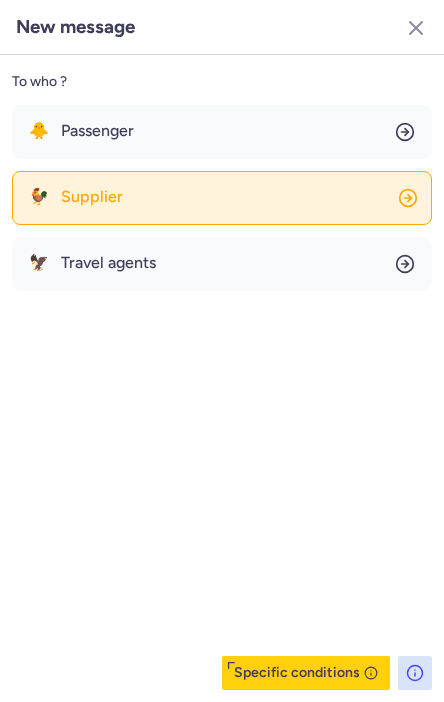 click on "🐓 Supplier" 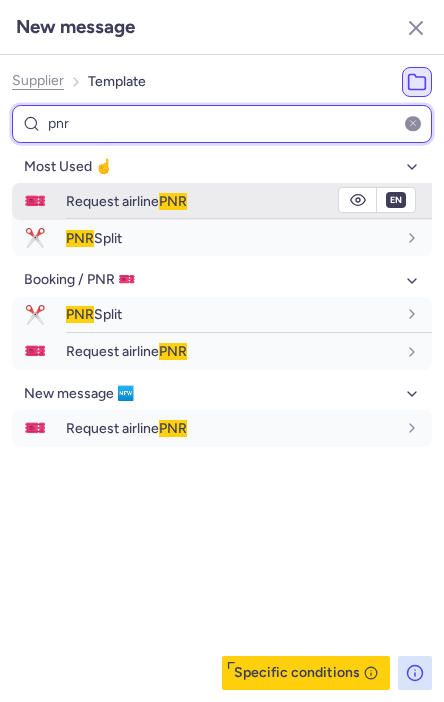 type on "pnr" 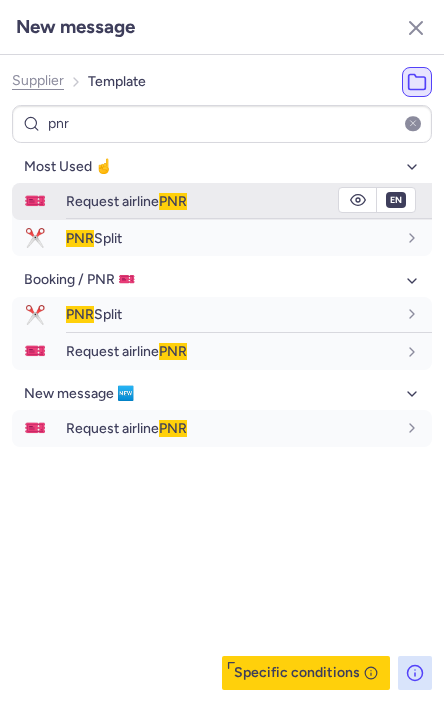 click on "Request airline  PNR" at bounding box center (249, 201) 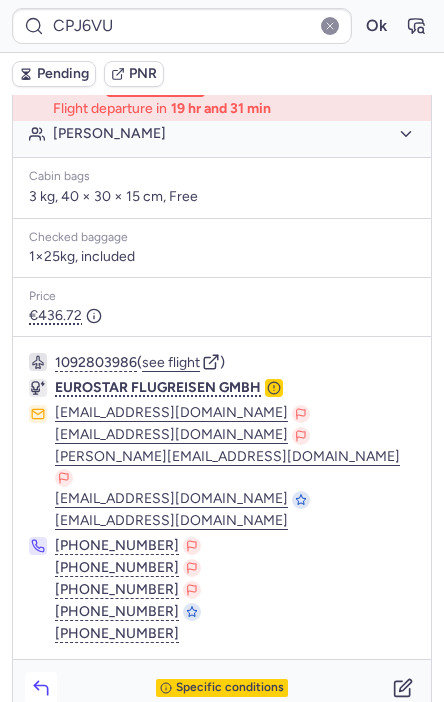 click 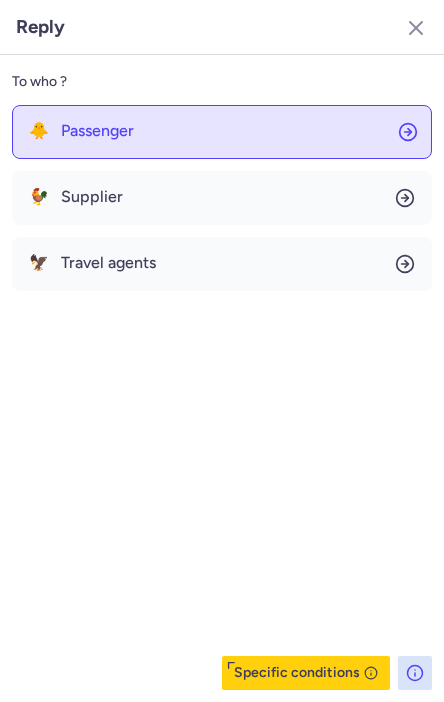 click on "🐥 Passenger" 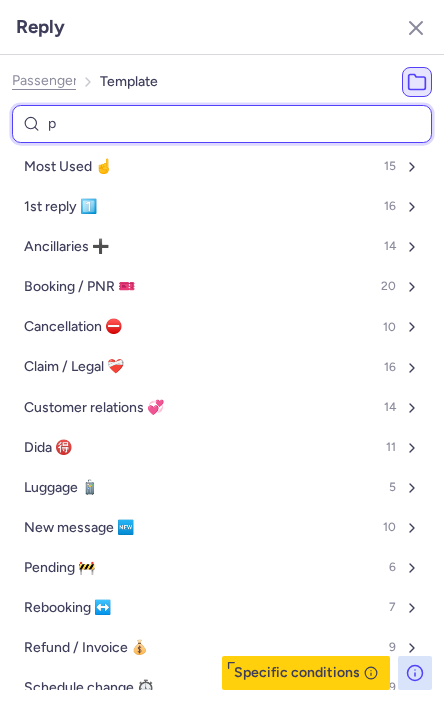 type on "pe" 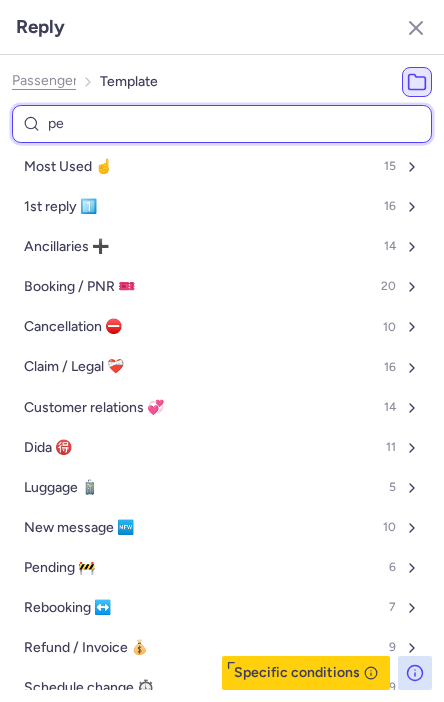 select on "en" 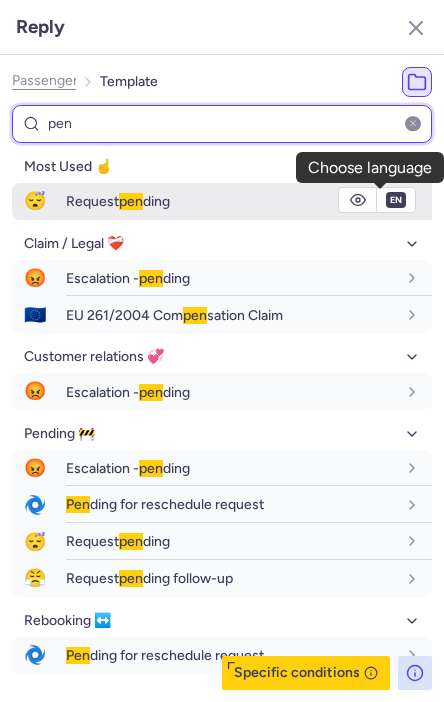 type on "pen" 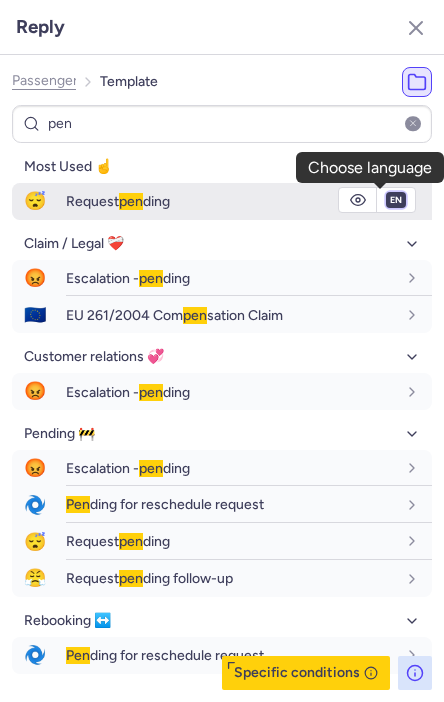 click on "fr en de nl pt es it ru" at bounding box center (396, 200) 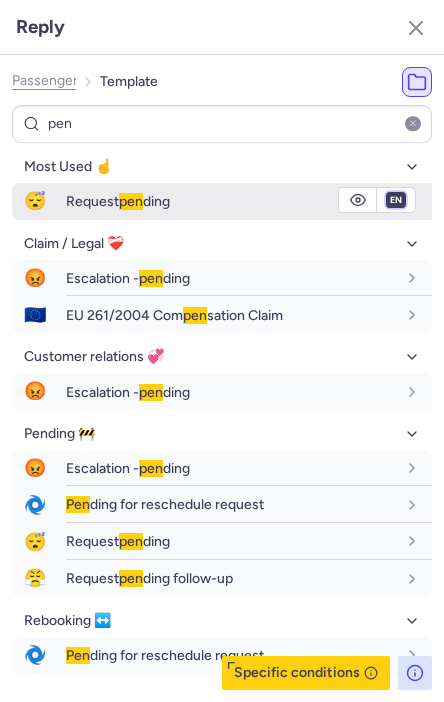 select on "de" 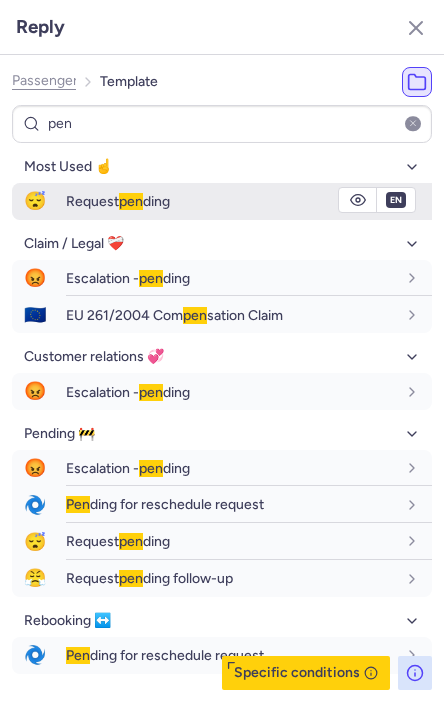 click on "fr en de nl pt es it ru" at bounding box center (396, 200) 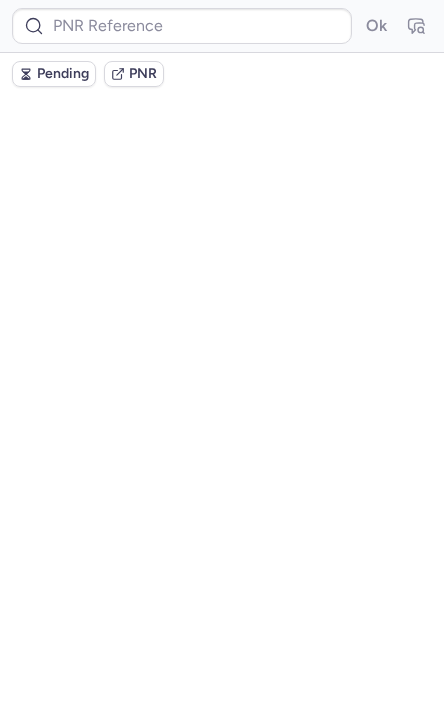 scroll, scrollTop: 0, scrollLeft: 0, axis: both 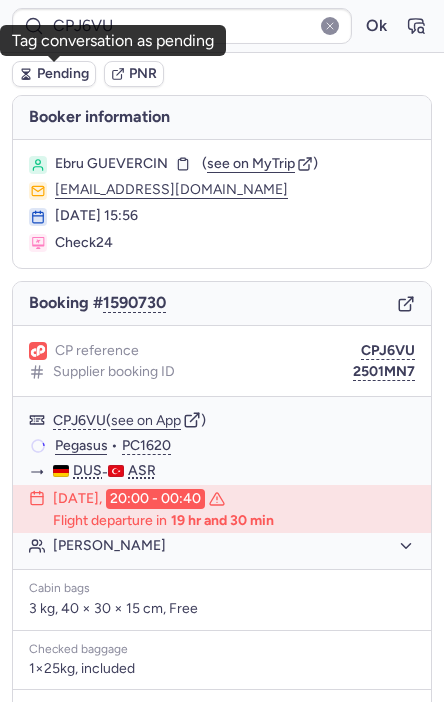 click on "Pending" at bounding box center [63, 74] 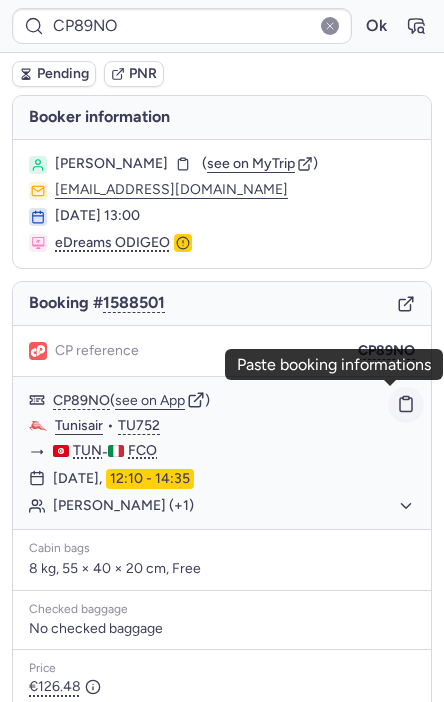 click 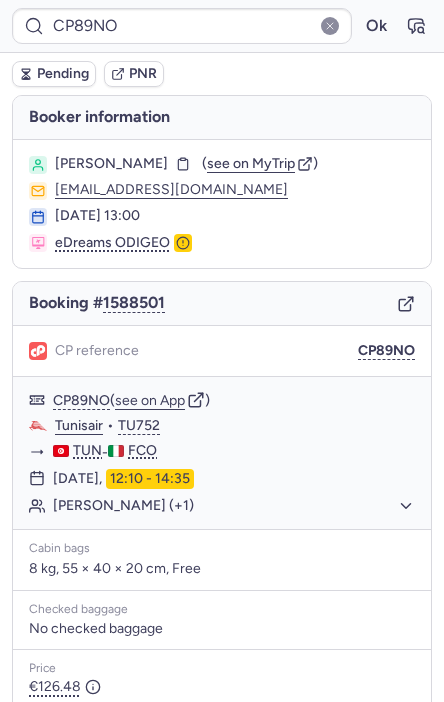 type on "CPNXTN" 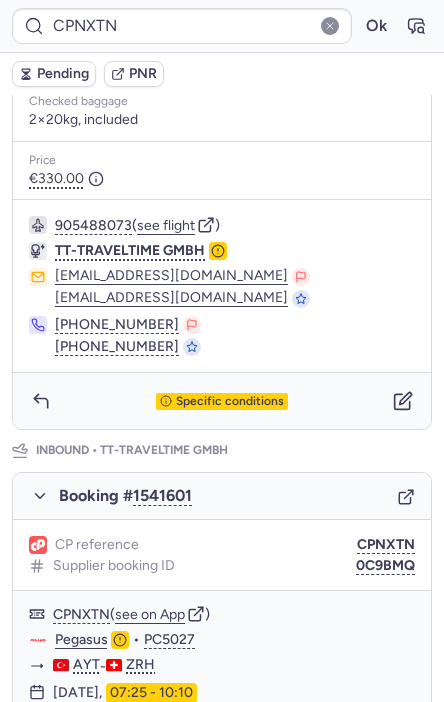 scroll, scrollTop: 702, scrollLeft: 0, axis: vertical 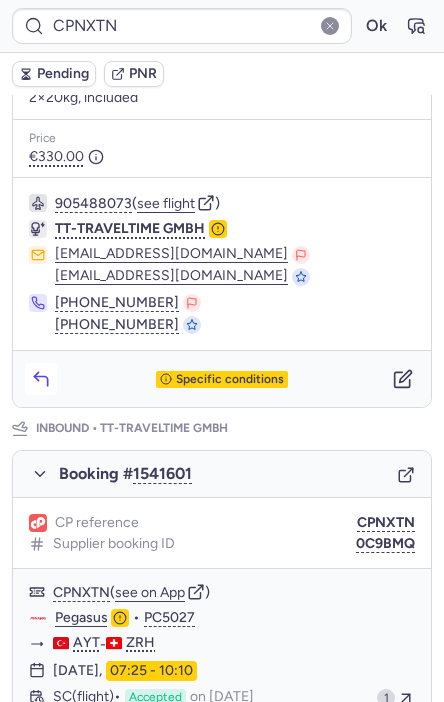 click at bounding box center (41, 379) 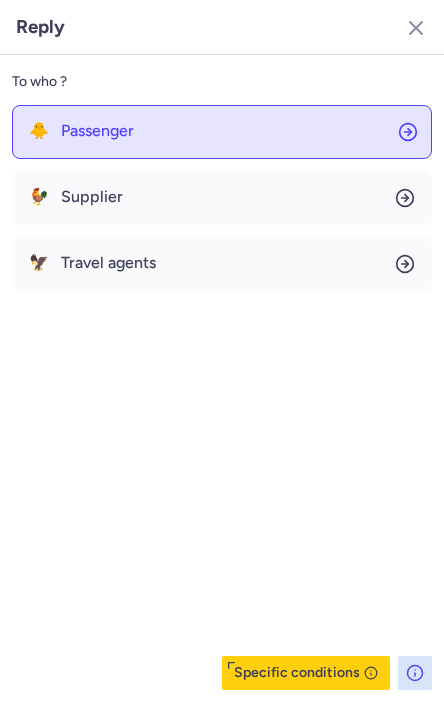 click on "🐥 Passenger" 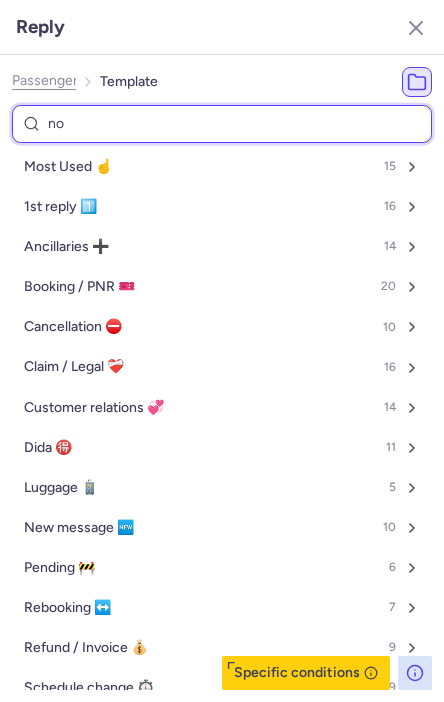 type on "non" 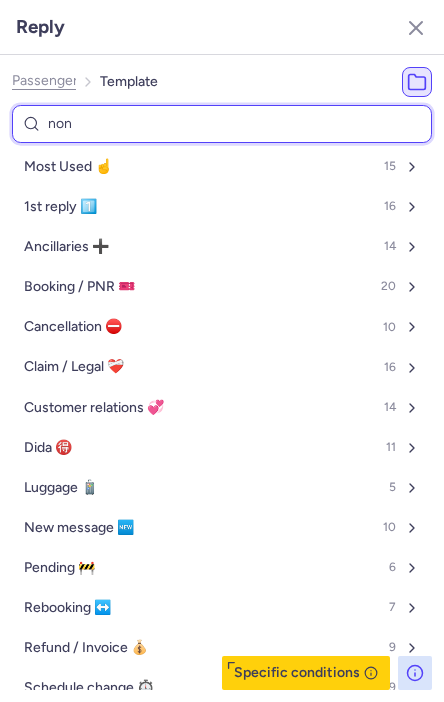 select on "en" 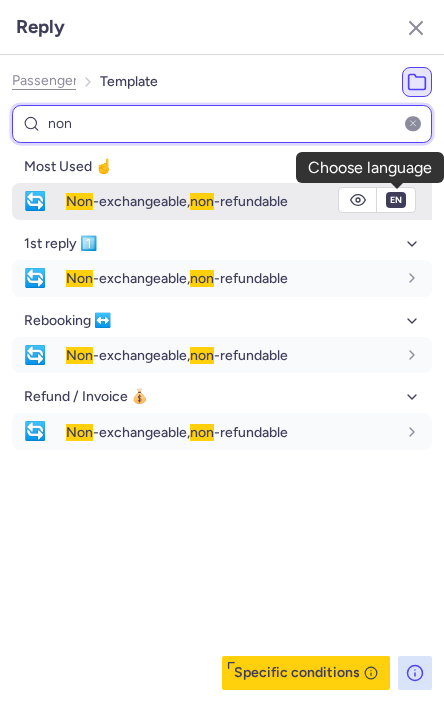 type on "non" 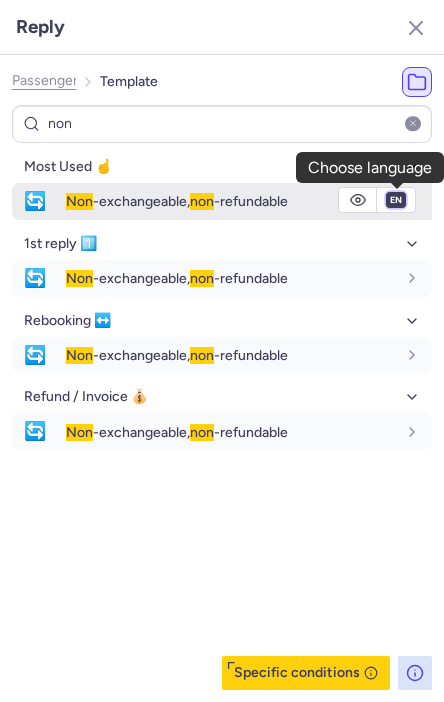 click on "fr en de nl pt es it ru" at bounding box center (396, 200) 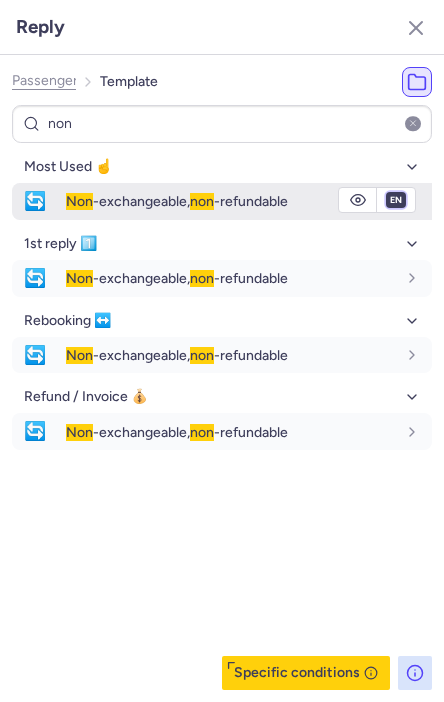 select on "de" 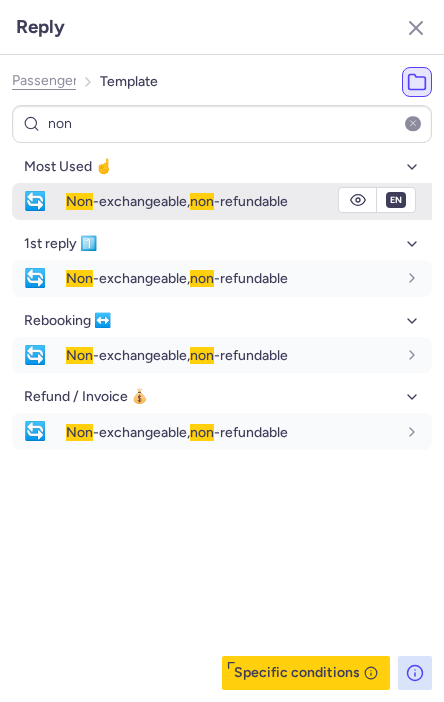 click on "fr en de nl pt es it ru" at bounding box center (396, 200) 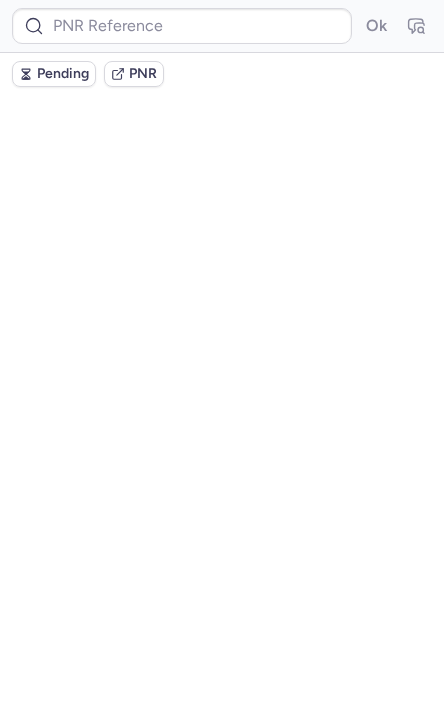 scroll, scrollTop: 0, scrollLeft: 0, axis: both 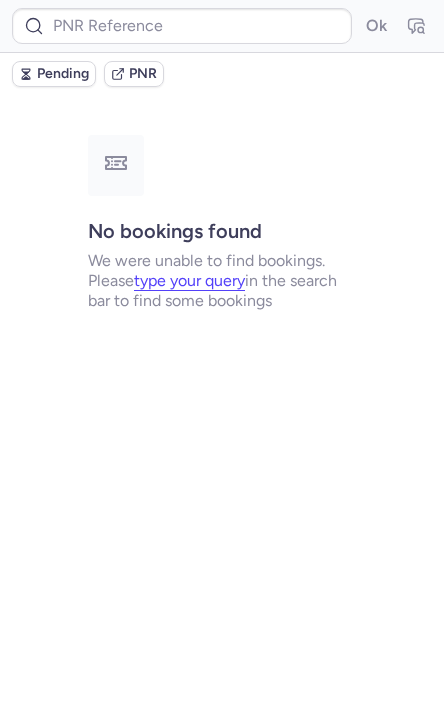 type on "CPRU73" 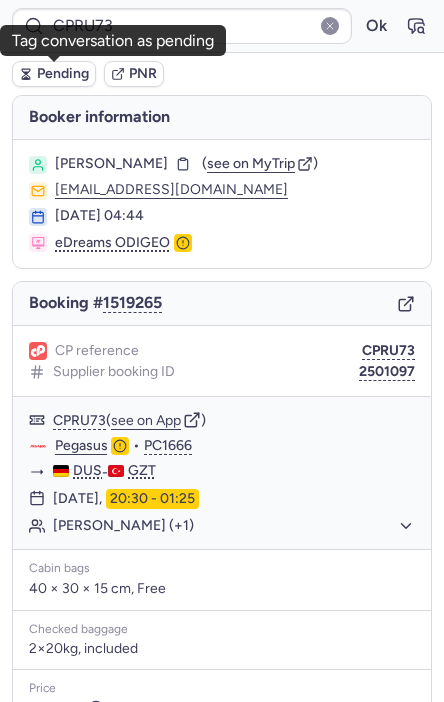 click on "Pending" at bounding box center (54, 74) 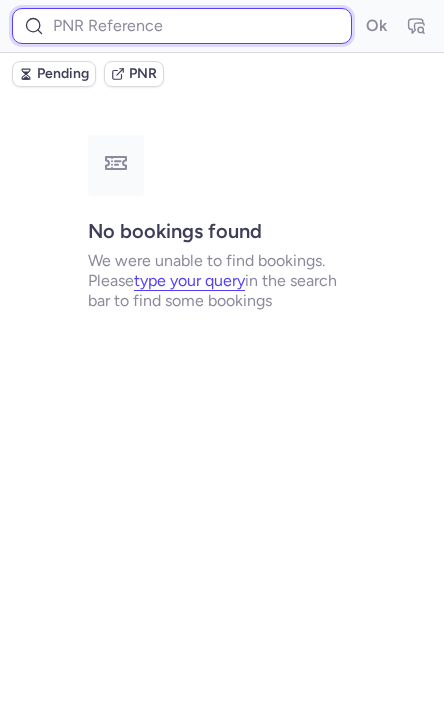 paste on "1945241241289740288" 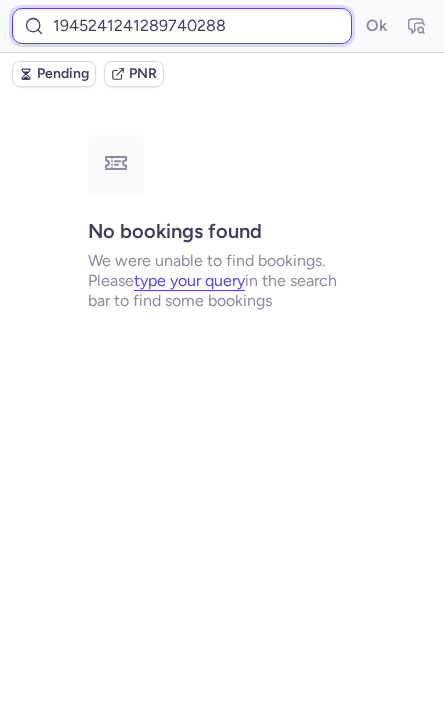click on "1945241241289740288" at bounding box center [182, 26] 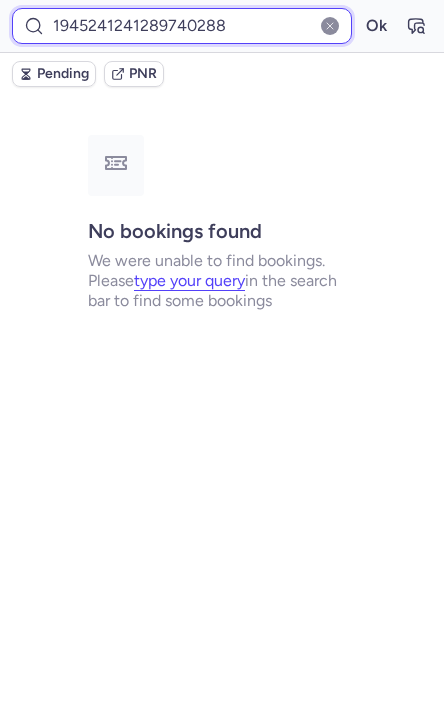 click on "Ok" at bounding box center (376, 26) 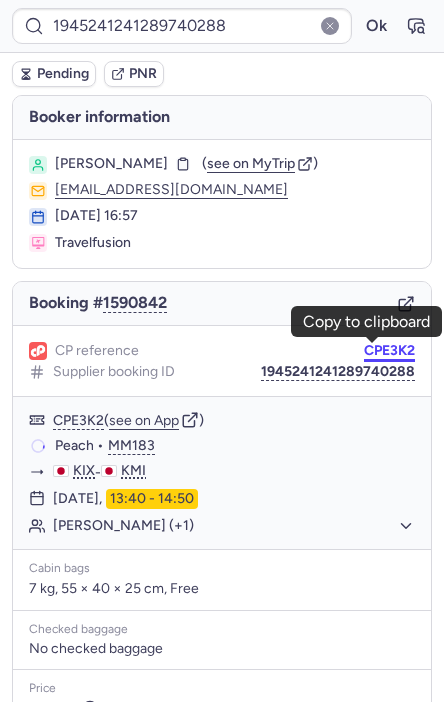 click on "CPE3K2" at bounding box center [389, 351] 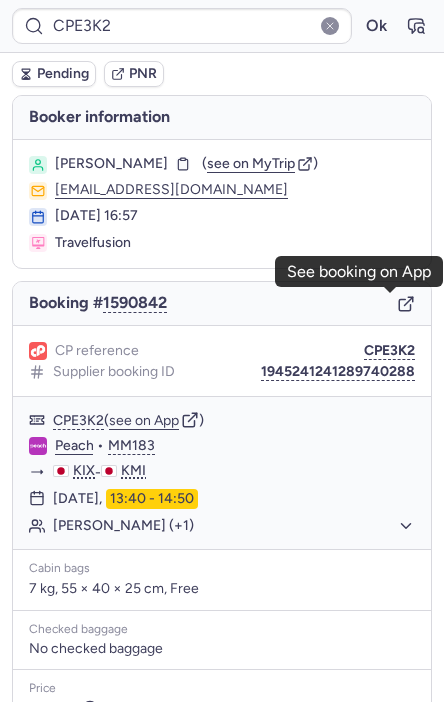 click 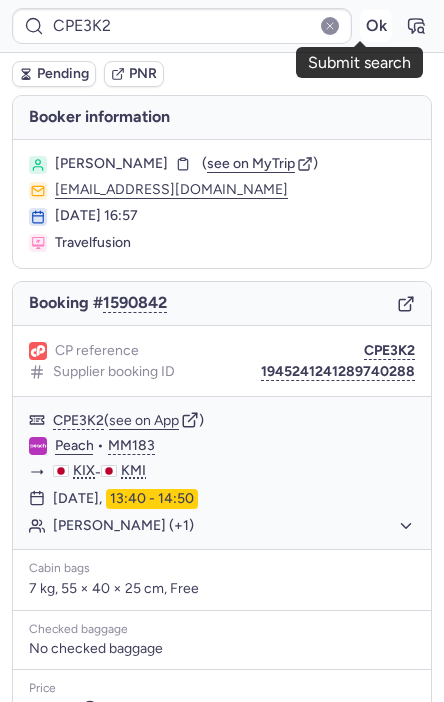 click on "Ok" at bounding box center (376, 26) 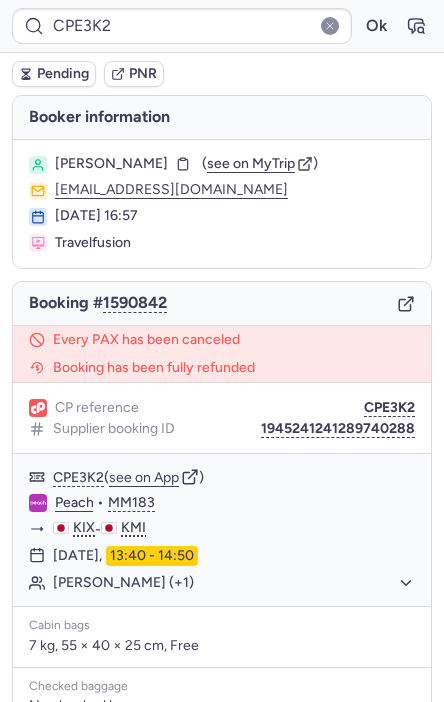 type on "CPMFGT" 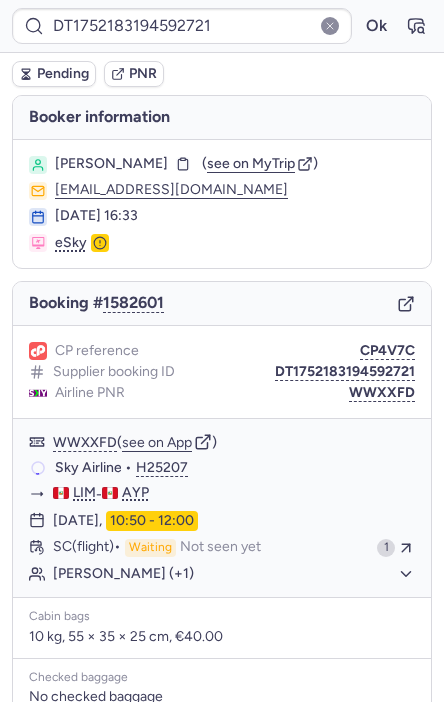 type on "CP2T6M" 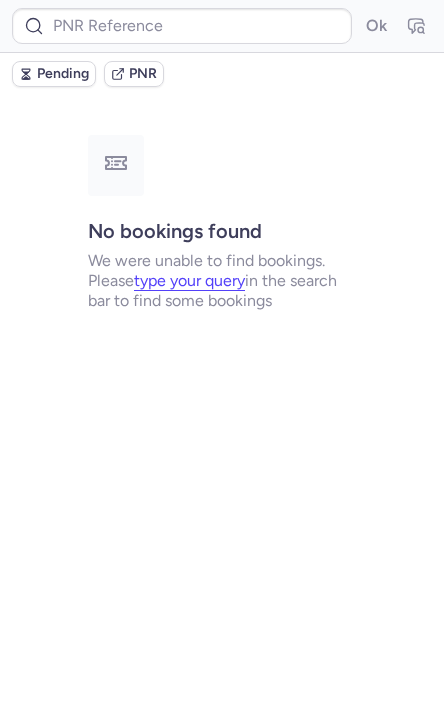 scroll, scrollTop: 0, scrollLeft: 0, axis: both 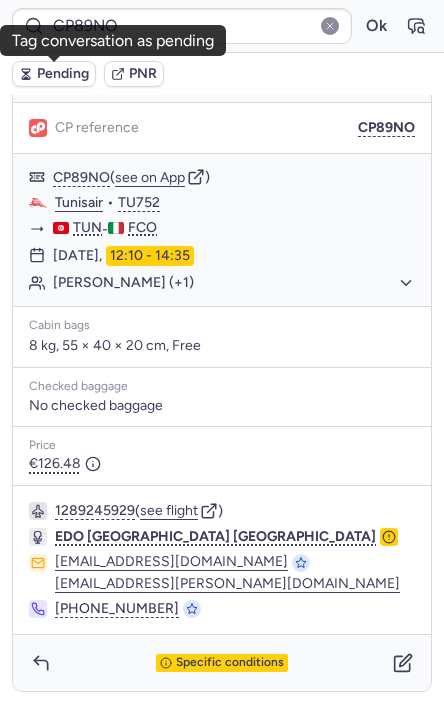 click on "Pending" at bounding box center (63, 74) 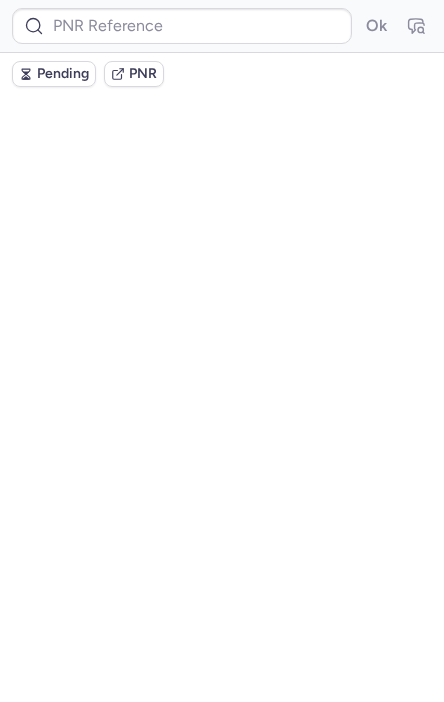 scroll, scrollTop: 0, scrollLeft: 0, axis: both 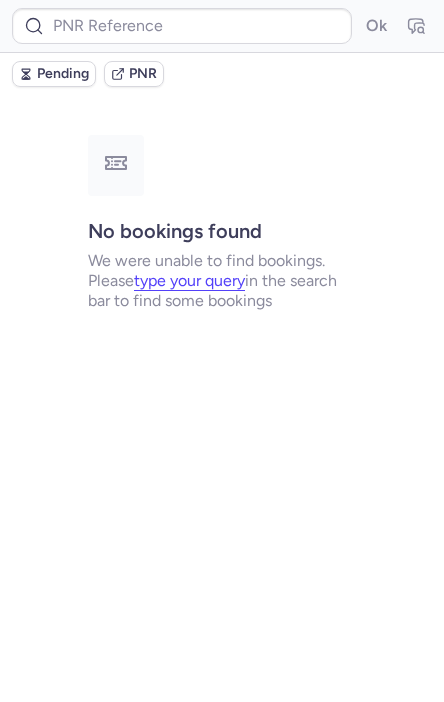 type on "DT1750407429604020" 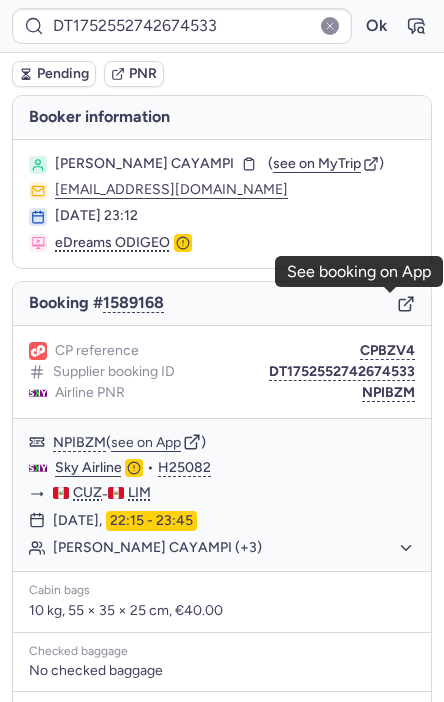 click 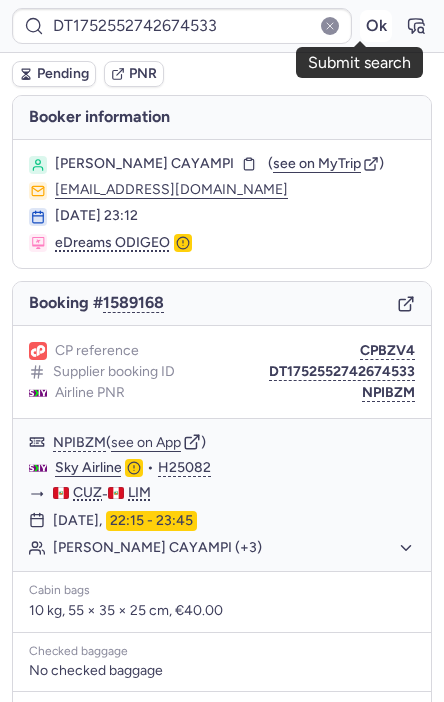 click on "Ok" at bounding box center (376, 26) 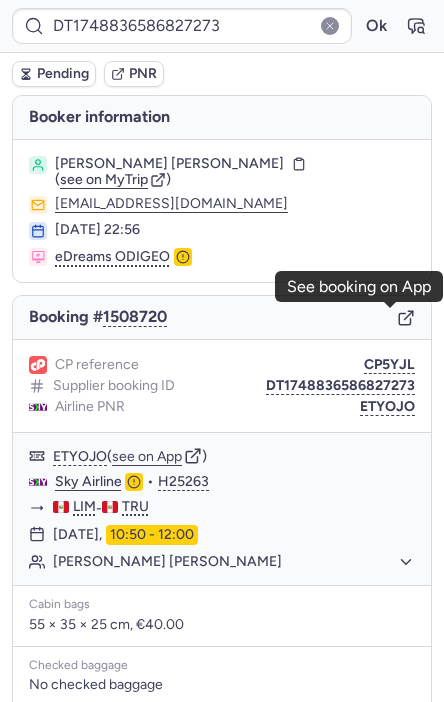 click 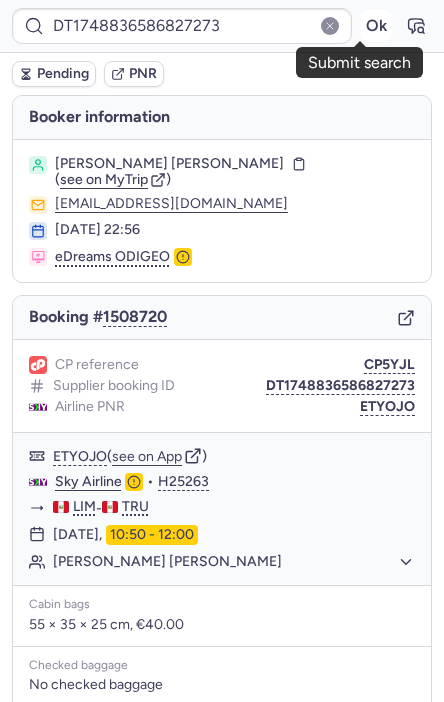 click on "Ok" at bounding box center [376, 26] 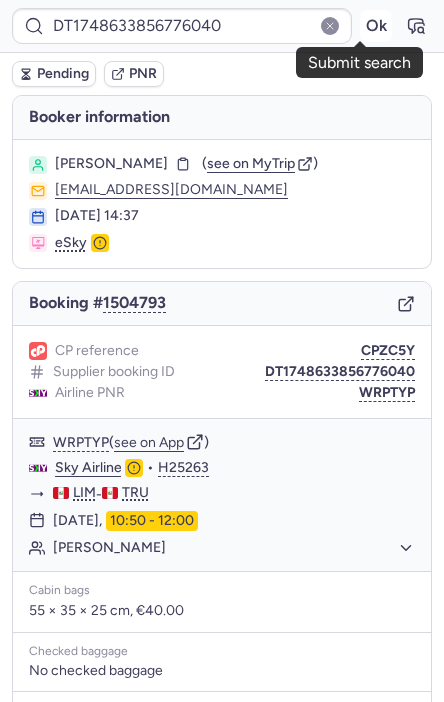 click on "Ok" at bounding box center (376, 26) 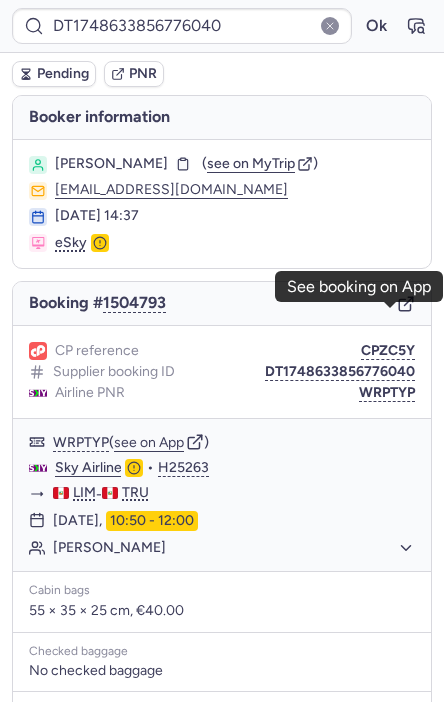 click 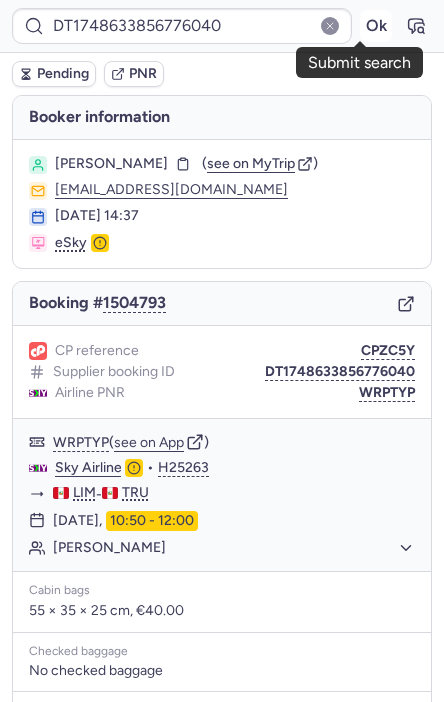 click on "Ok" at bounding box center (376, 26) 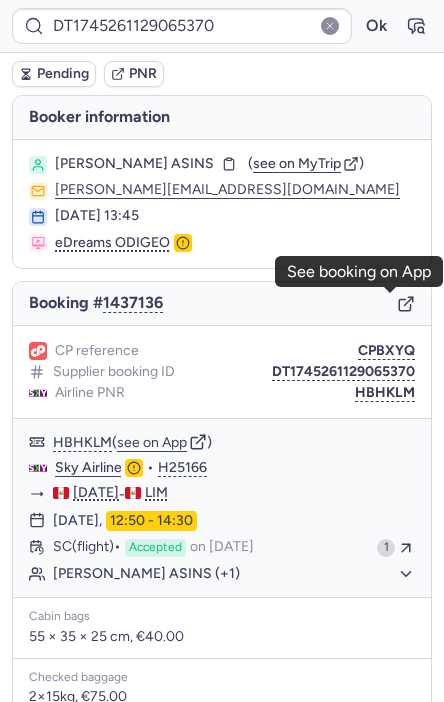 click 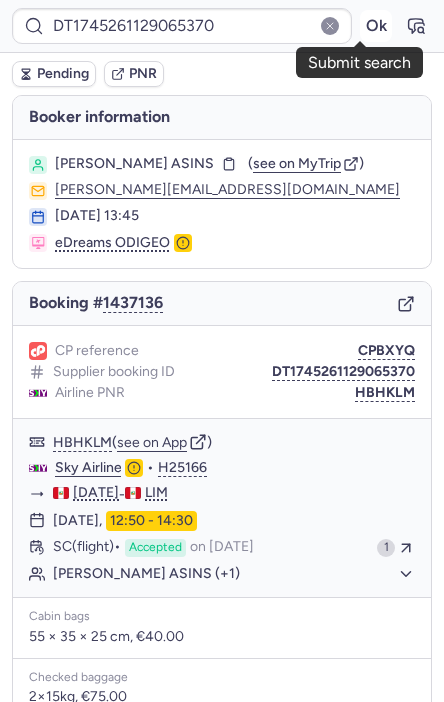 click on "Ok" at bounding box center [376, 26] 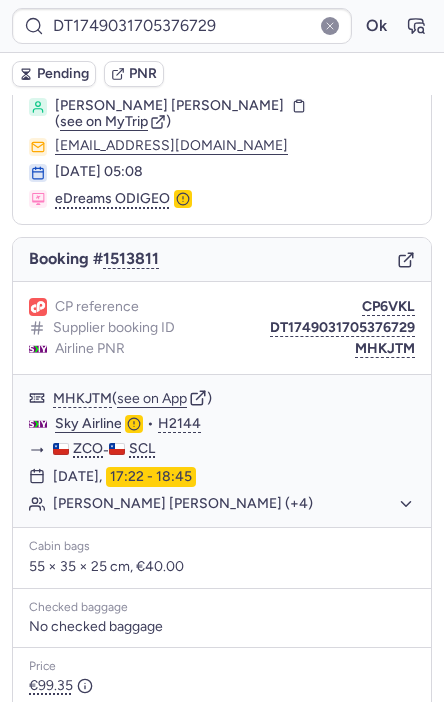 scroll, scrollTop: 51, scrollLeft: 0, axis: vertical 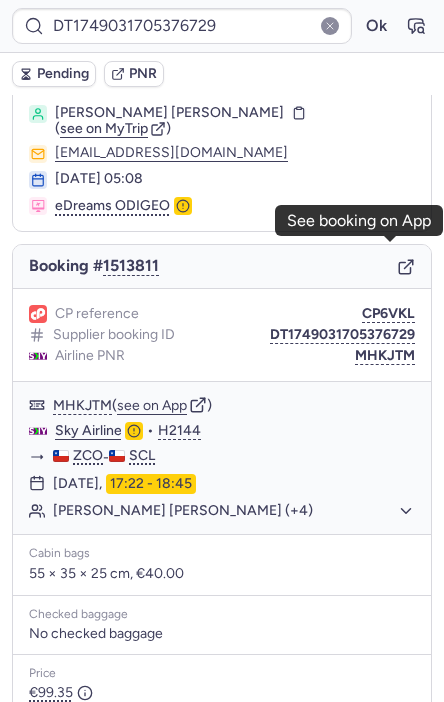 click 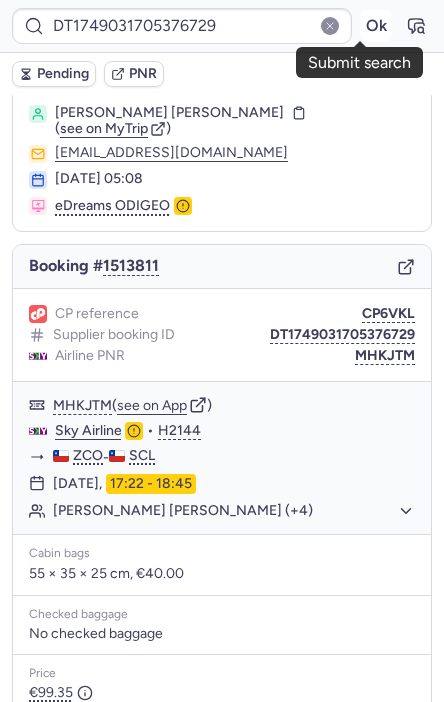 click on "Ok" at bounding box center (376, 26) 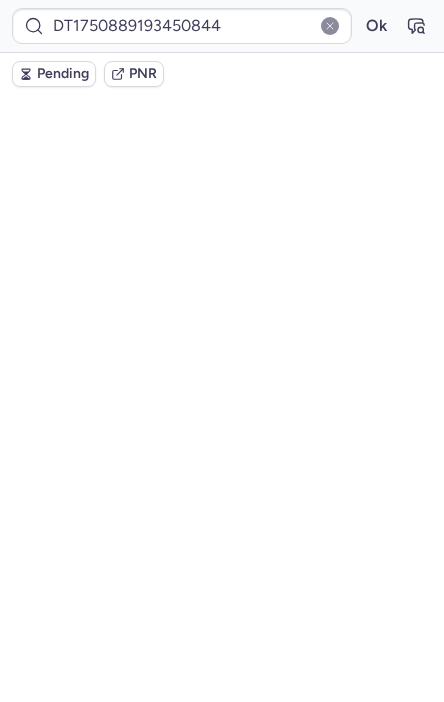 scroll, scrollTop: 91, scrollLeft: 0, axis: vertical 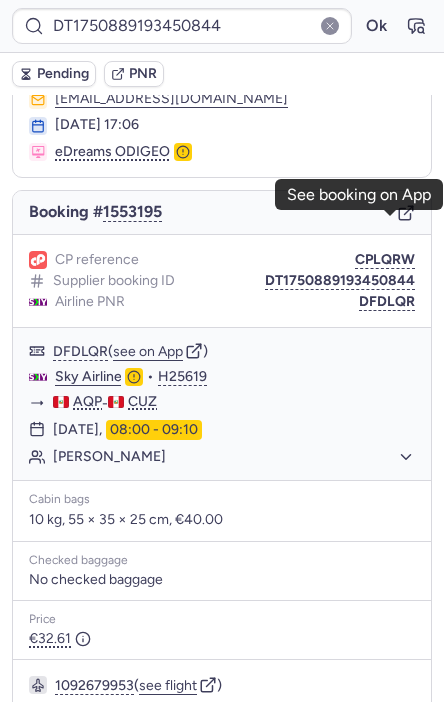 click 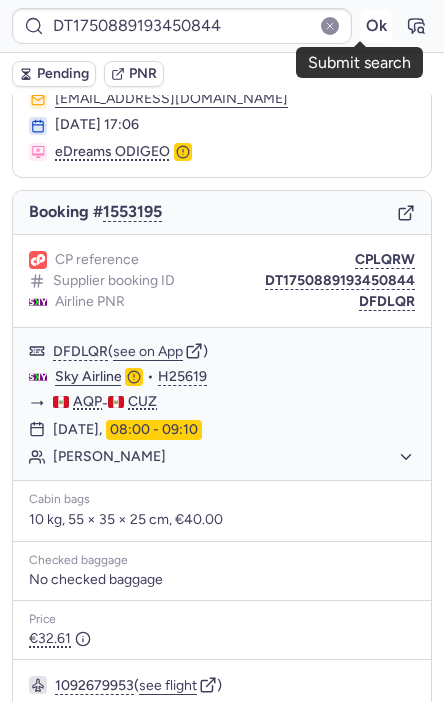 click on "Ok" at bounding box center (376, 26) 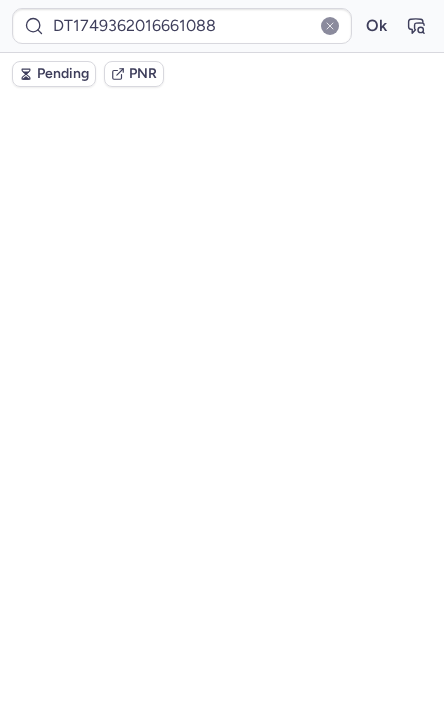scroll, scrollTop: 131, scrollLeft: 0, axis: vertical 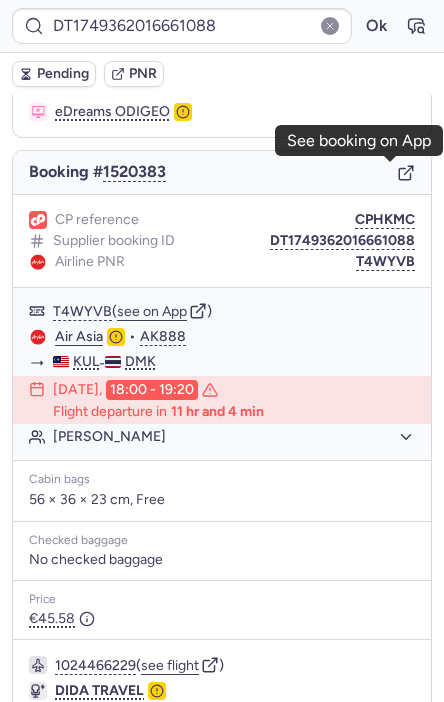 click 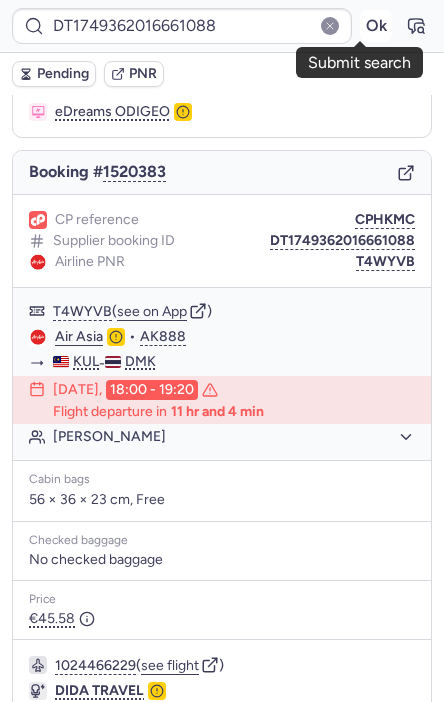 click on "Ok" at bounding box center (376, 26) 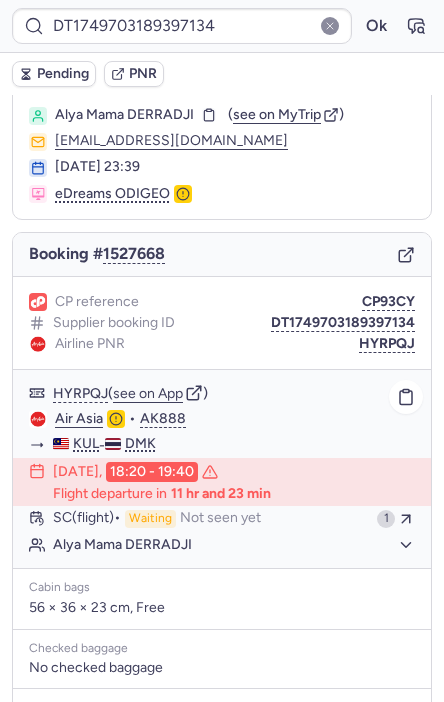 scroll, scrollTop: 50, scrollLeft: 0, axis: vertical 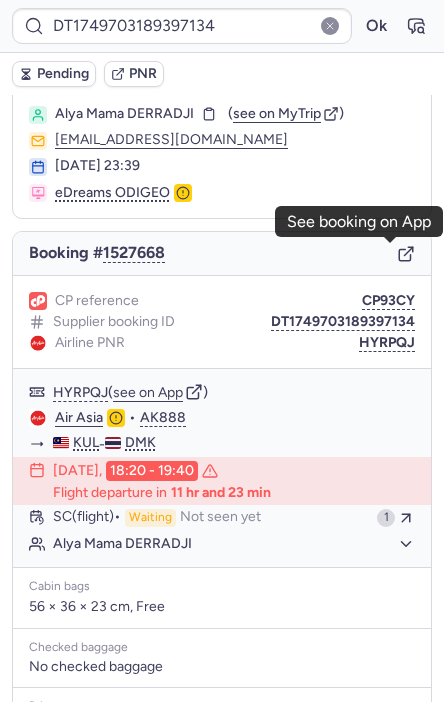 click 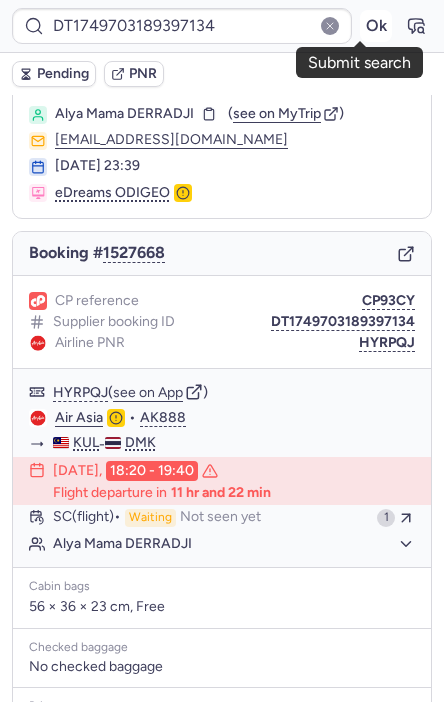click on "Ok" at bounding box center (376, 26) 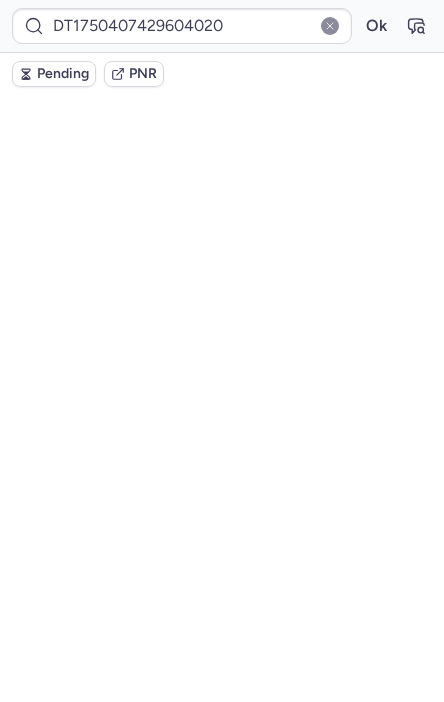 scroll, scrollTop: 90, scrollLeft: 0, axis: vertical 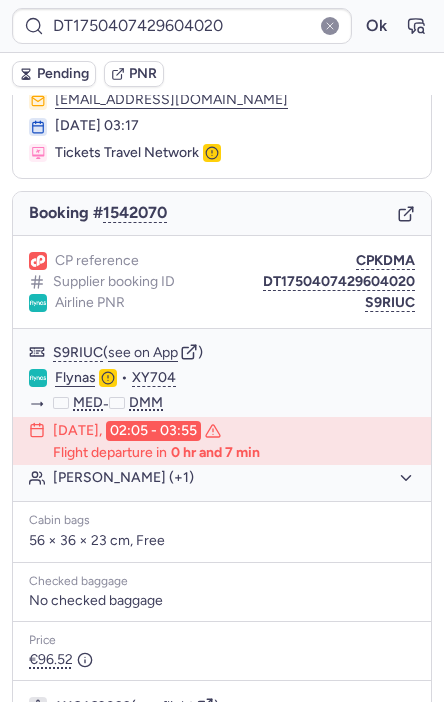 type on "CP89NO" 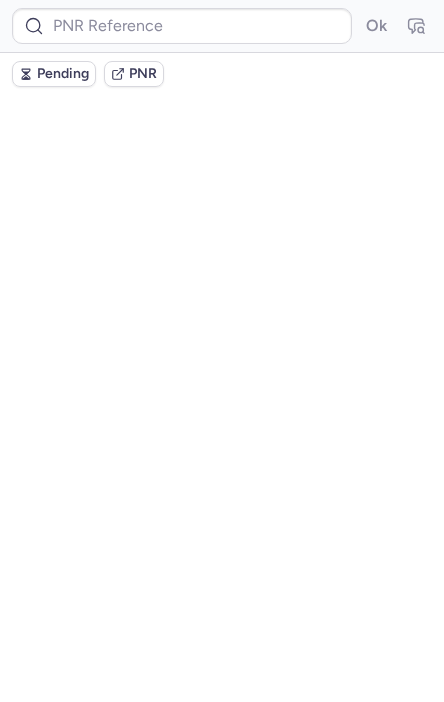 scroll, scrollTop: 0, scrollLeft: 0, axis: both 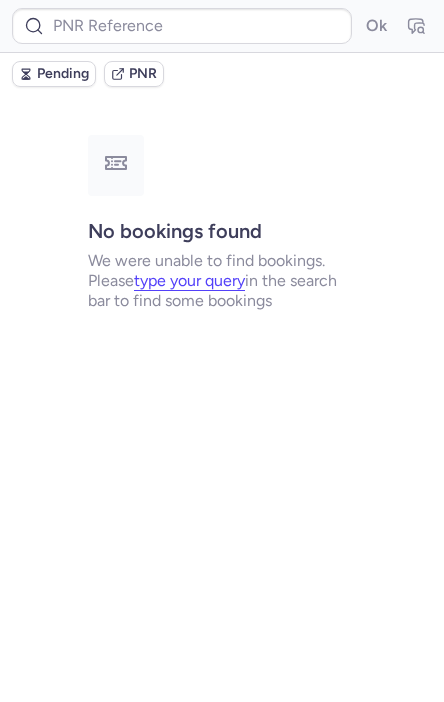 type on "CPGMFS" 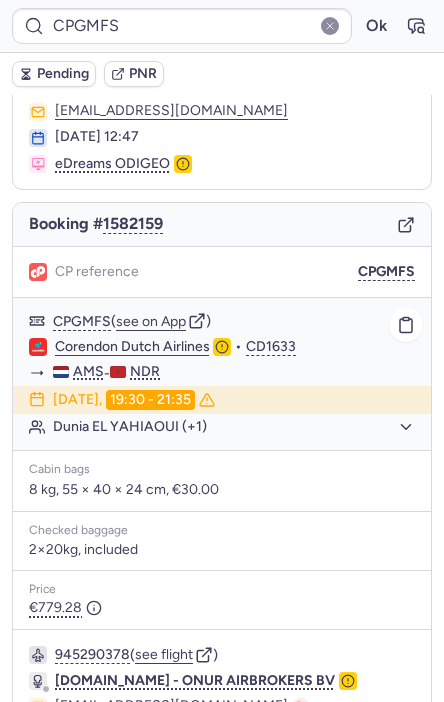 scroll, scrollTop: 246, scrollLeft: 0, axis: vertical 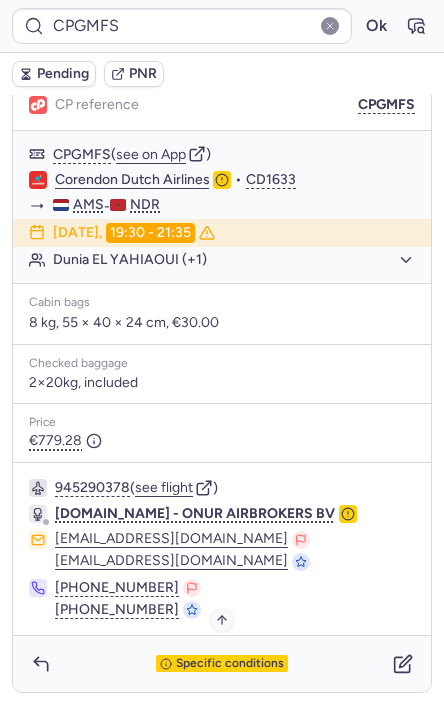 click on "Specific conditions" at bounding box center [222, 664] 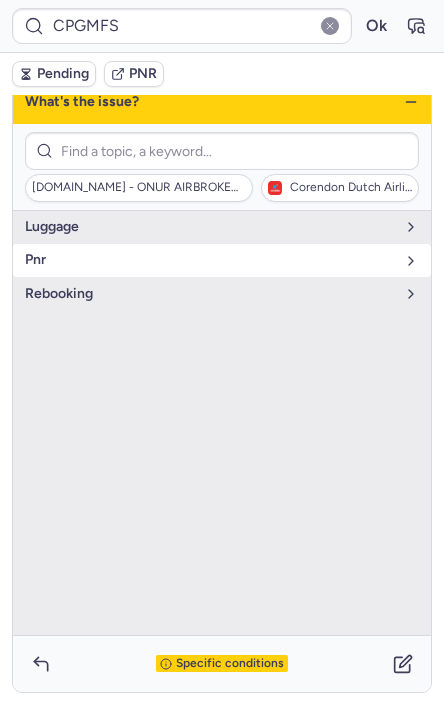 click on "pnr" at bounding box center [222, 260] 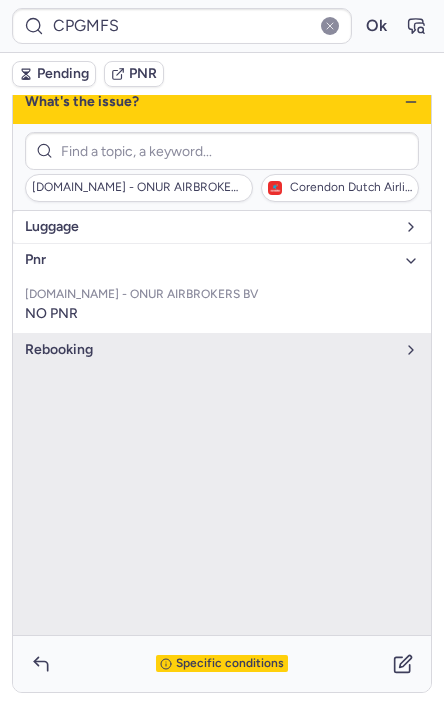 click on "luggage" at bounding box center [210, 227] 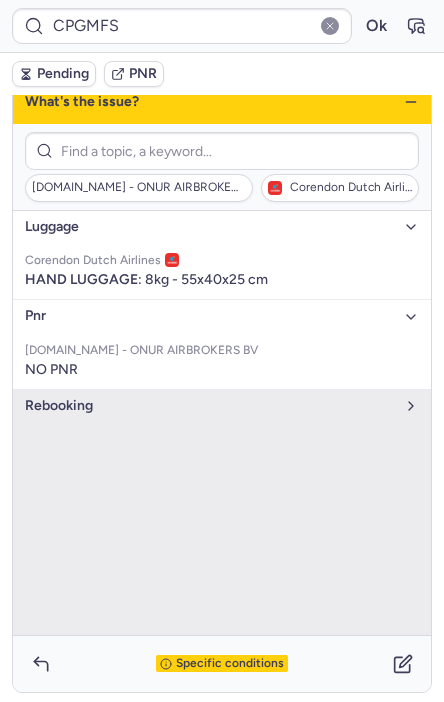 click on "Specific conditions" at bounding box center (230, 664) 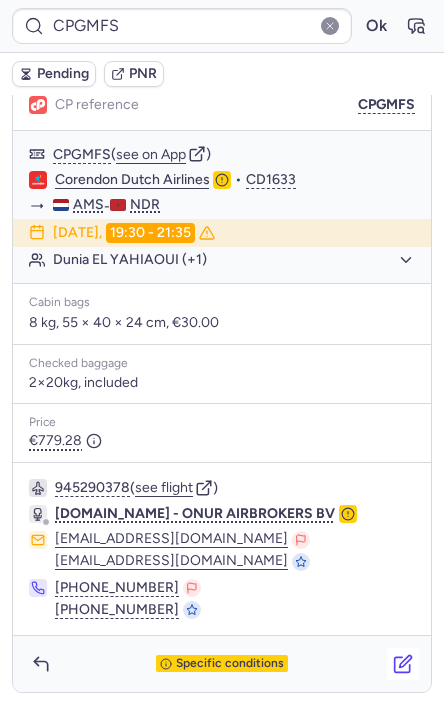 click 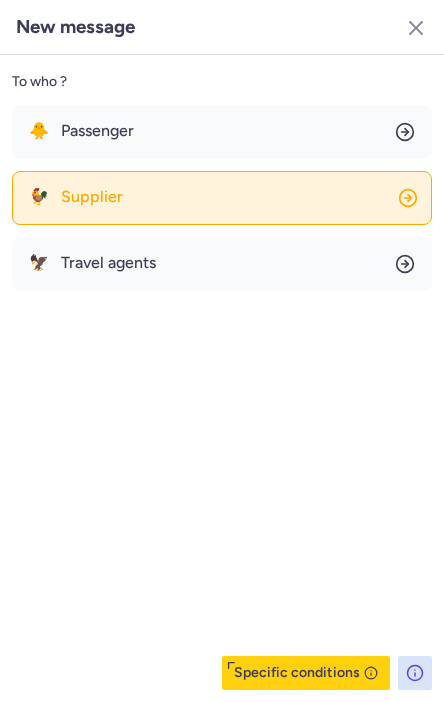click on "🐓 Supplier" 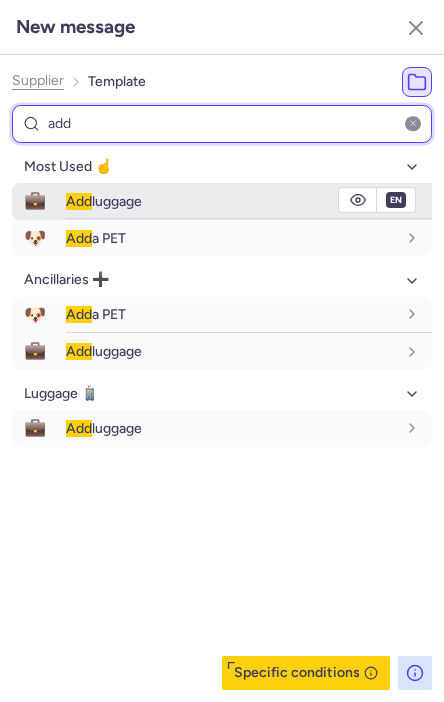 type on "add" 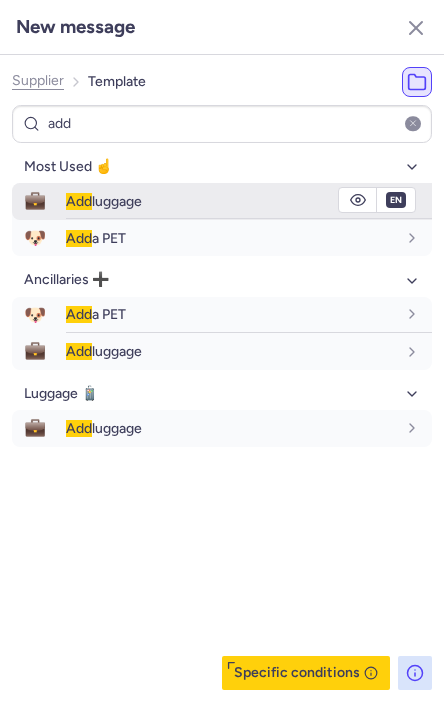 click on "Add" at bounding box center [79, 201] 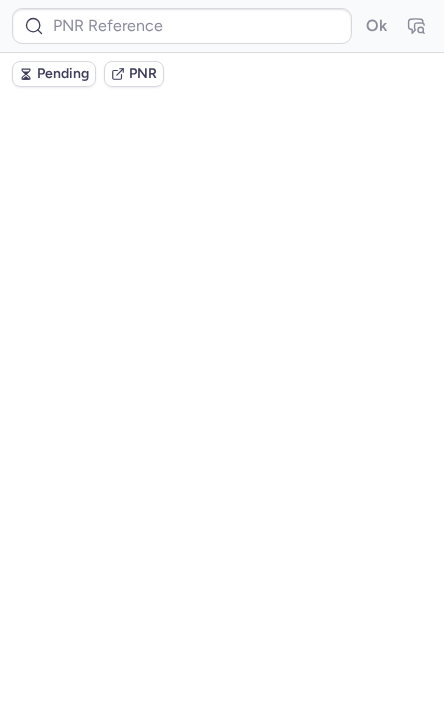 scroll, scrollTop: 0, scrollLeft: 0, axis: both 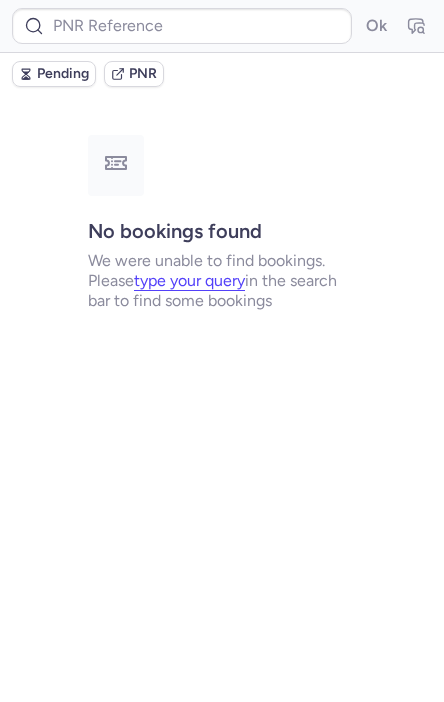 type on "CPGMFS" 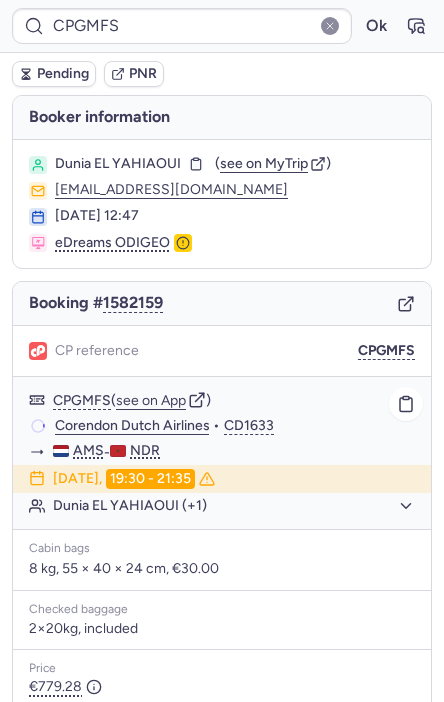 scroll, scrollTop: 246, scrollLeft: 0, axis: vertical 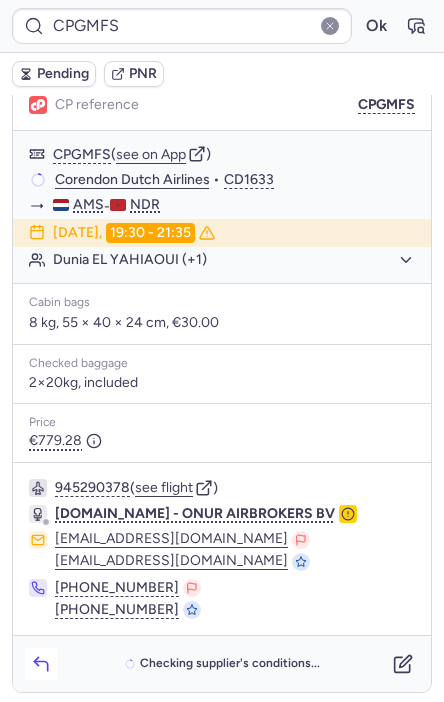 click 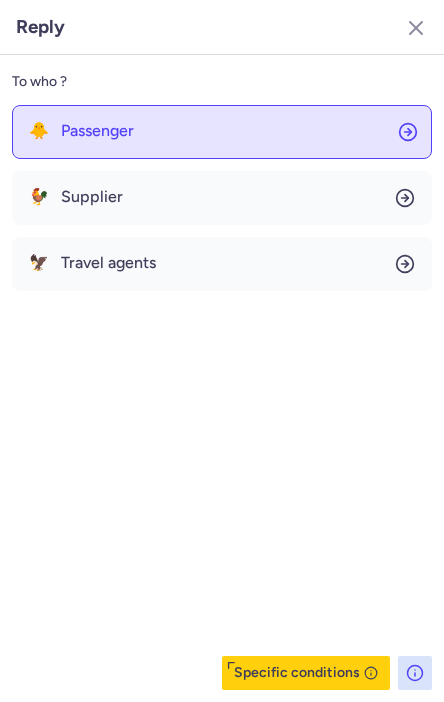 click on "Passenger" at bounding box center [97, 131] 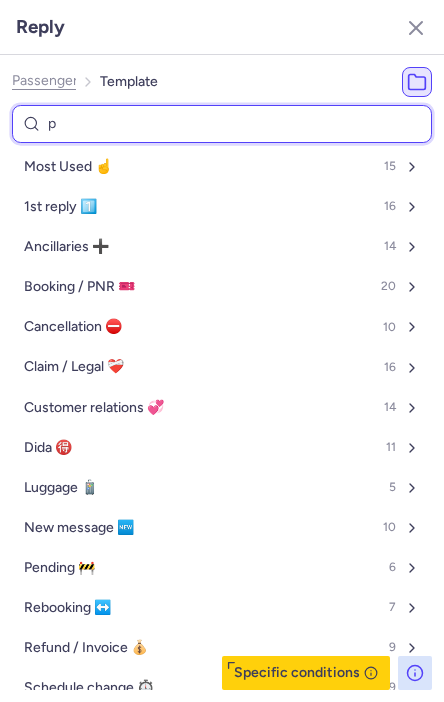type on "pe" 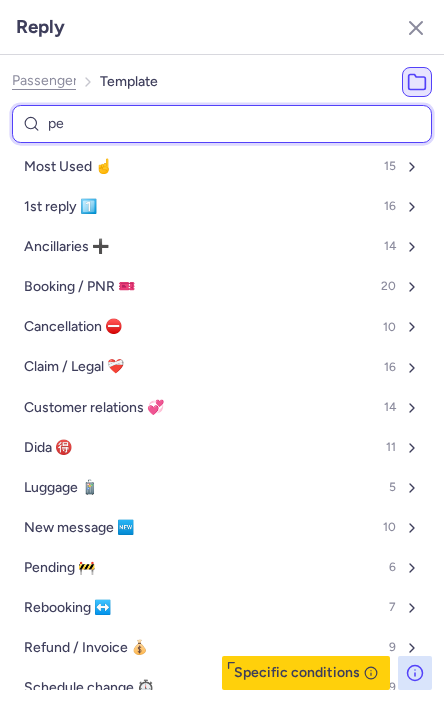select on "en" 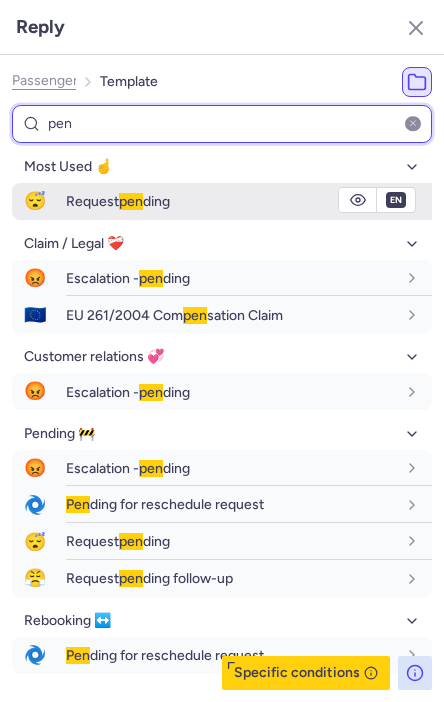type on "pen" 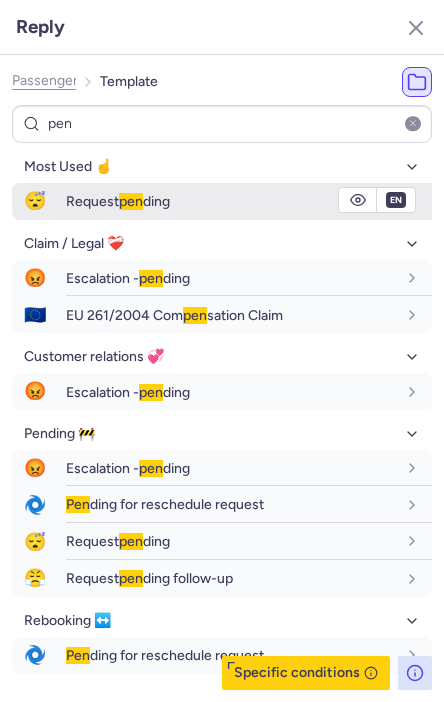 click on "Request  pen ding" at bounding box center (118, 201) 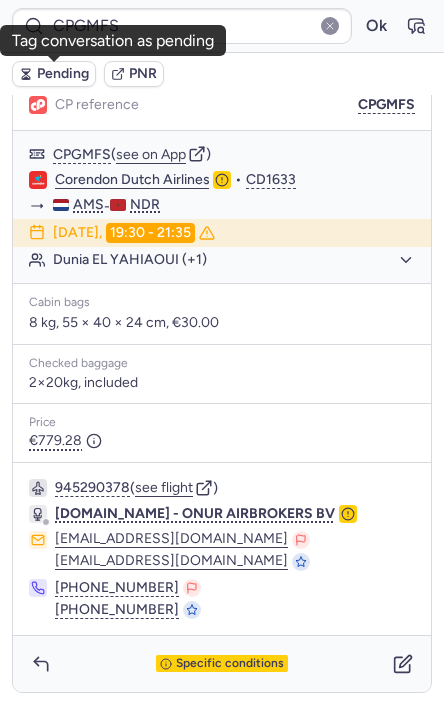 click on "Pending" at bounding box center (63, 74) 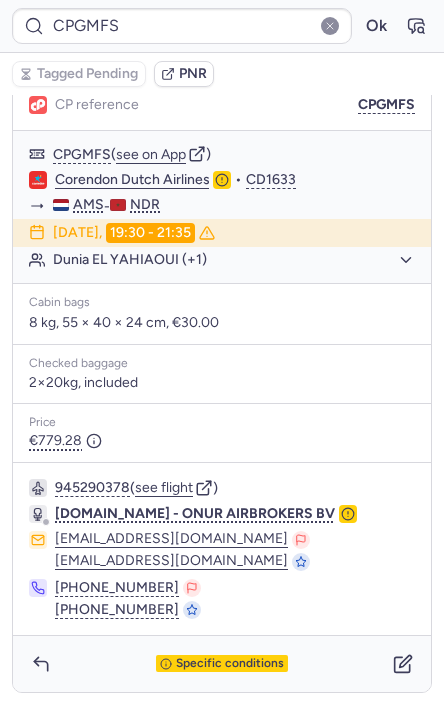 type on "CP3RAZ" 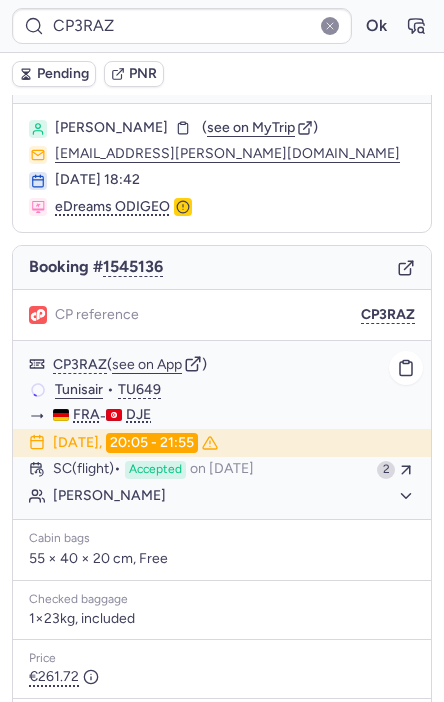 scroll, scrollTop: 271, scrollLeft: 0, axis: vertical 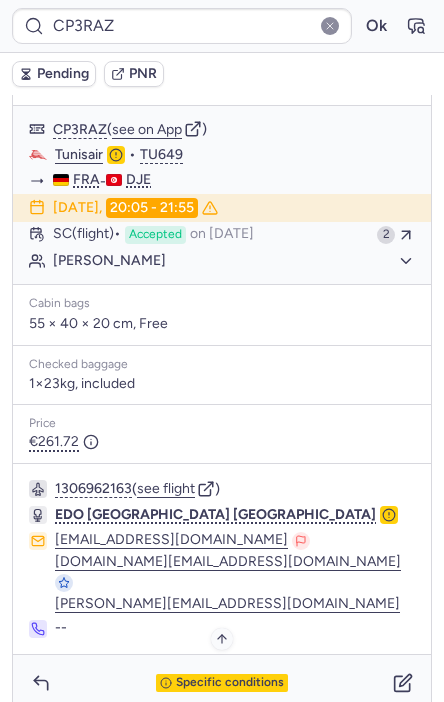 click on "Specific conditions" at bounding box center [222, 683] 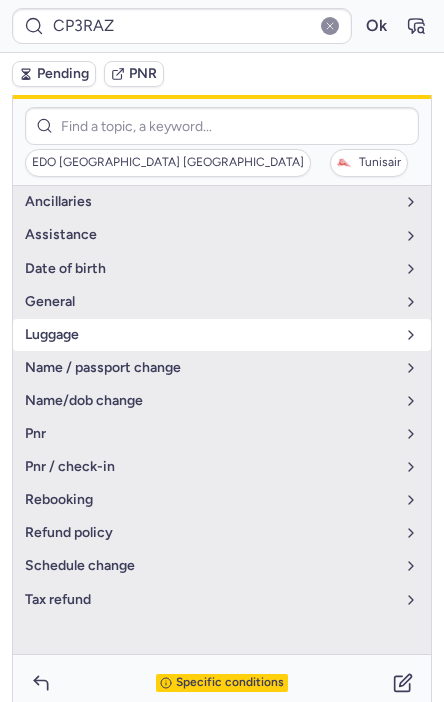 click on "luggage" at bounding box center [222, 335] 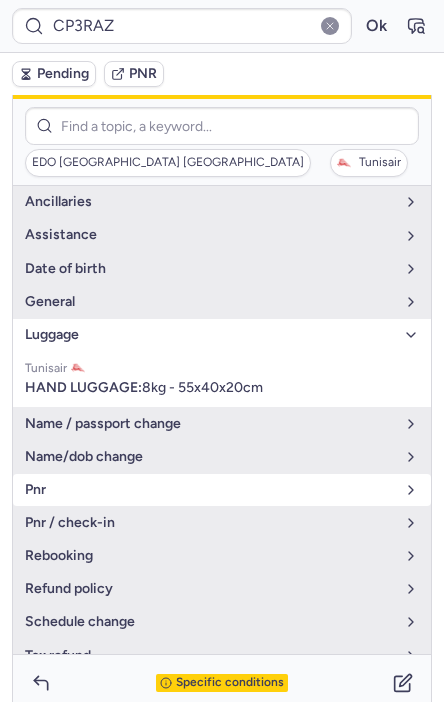 click on "pnr" at bounding box center (210, 490) 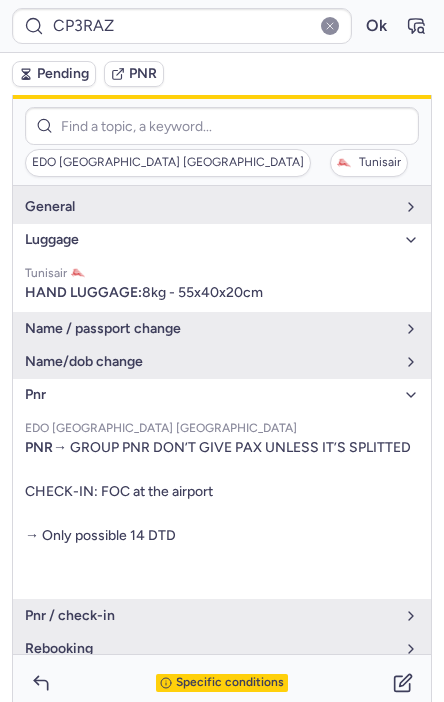 scroll, scrollTop: 96, scrollLeft: 0, axis: vertical 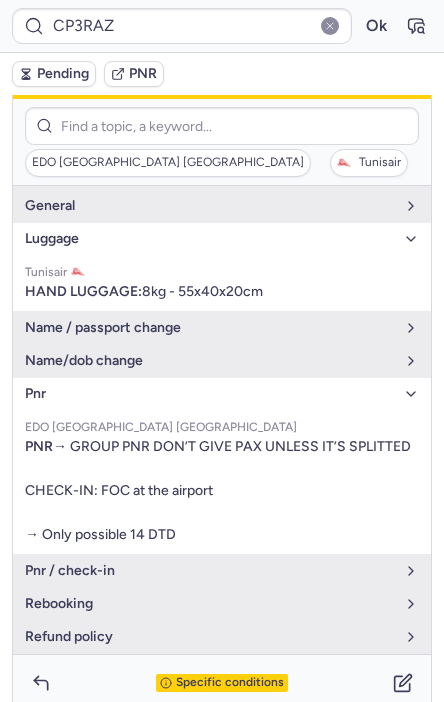 click on "Specific conditions" at bounding box center [230, 683] 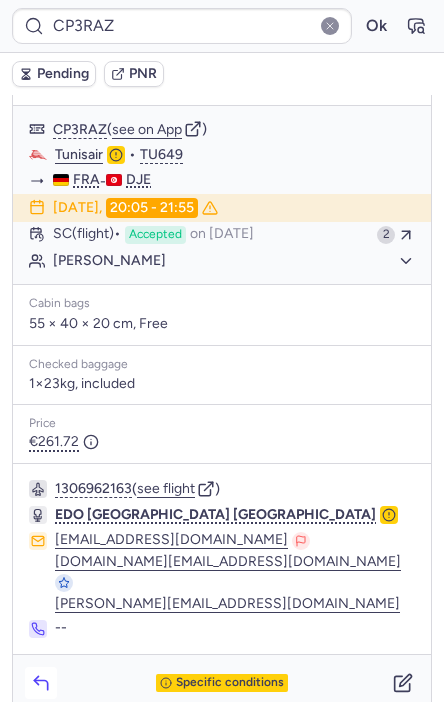 click 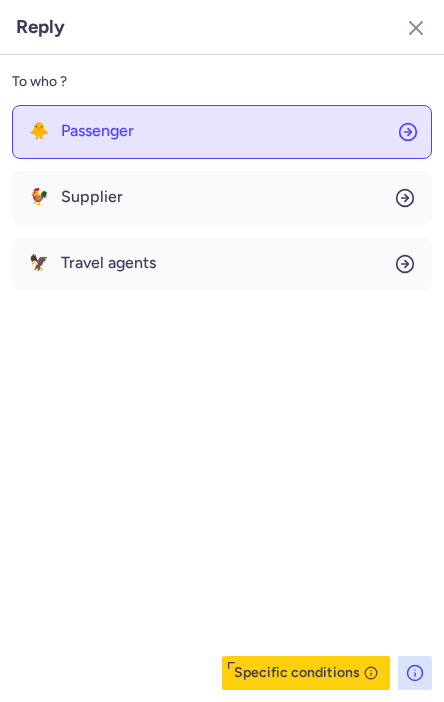 click on "🐥 Passenger" 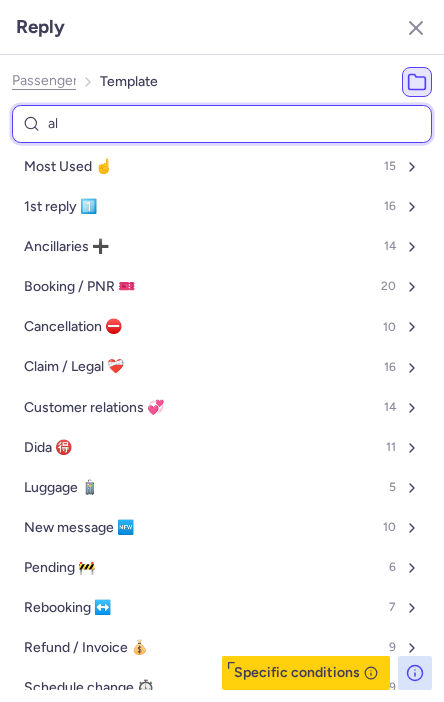 type on "all" 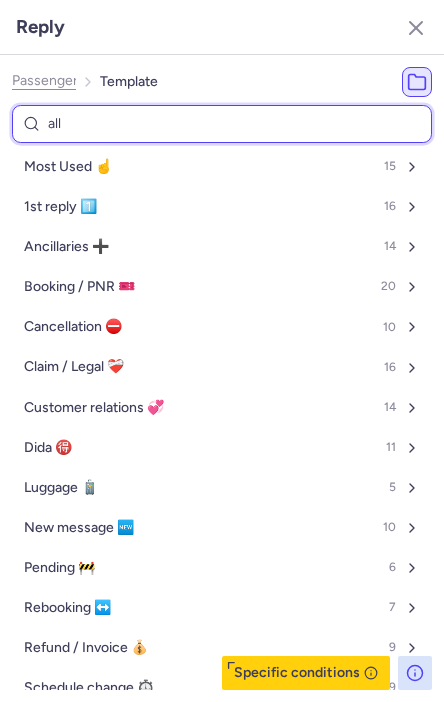 select on "en" 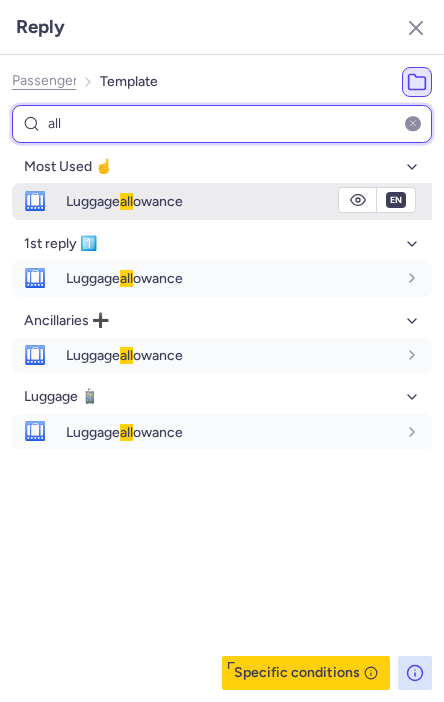 type on "all" 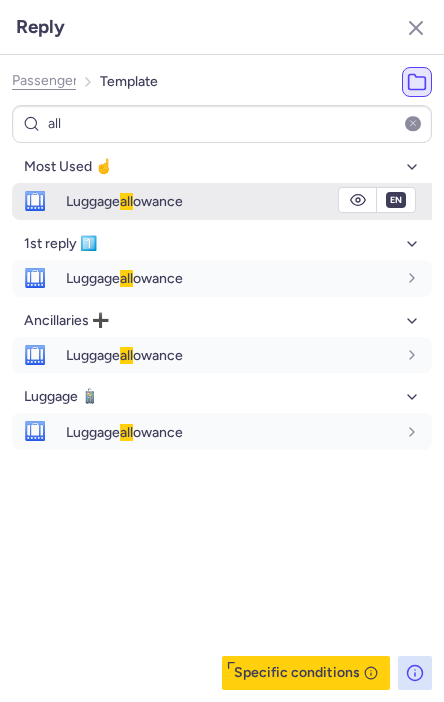 click on "Luggage  all owance" at bounding box center [124, 201] 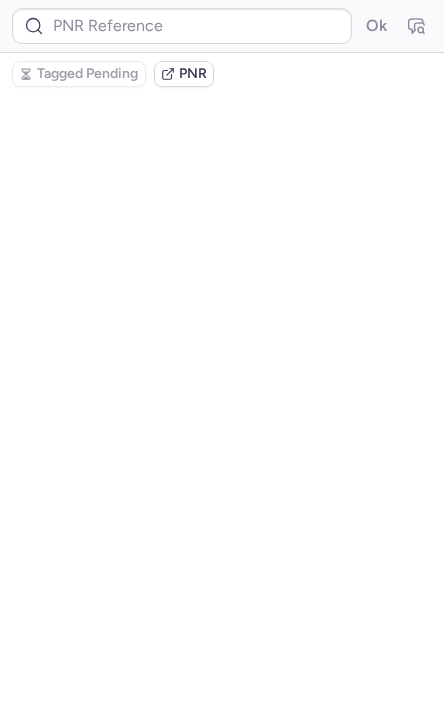 scroll, scrollTop: 0, scrollLeft: 0, axis: both 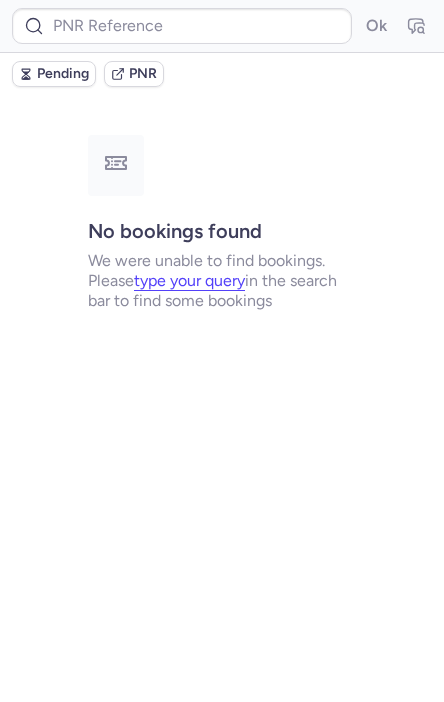type on "CPFM94" 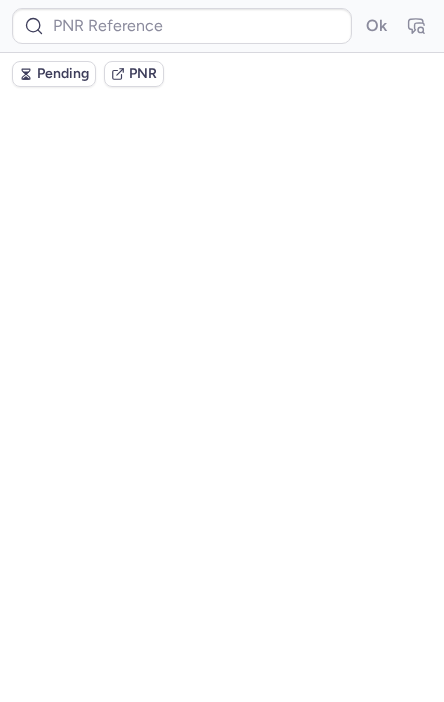 scroll, scrollTop: 0, scrollLeft: 0, axis: both 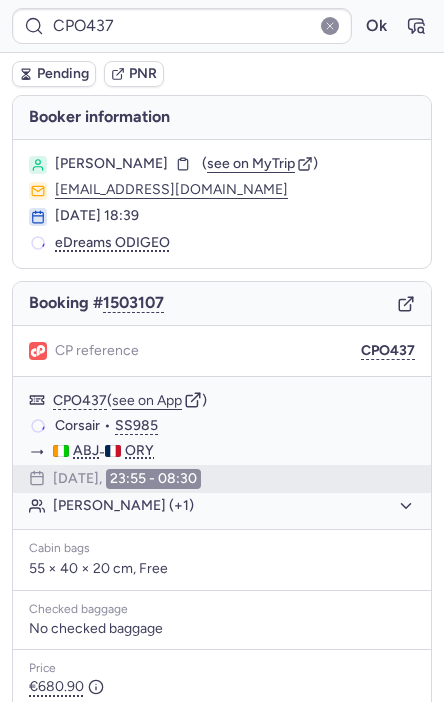 type on "CPZF5B" 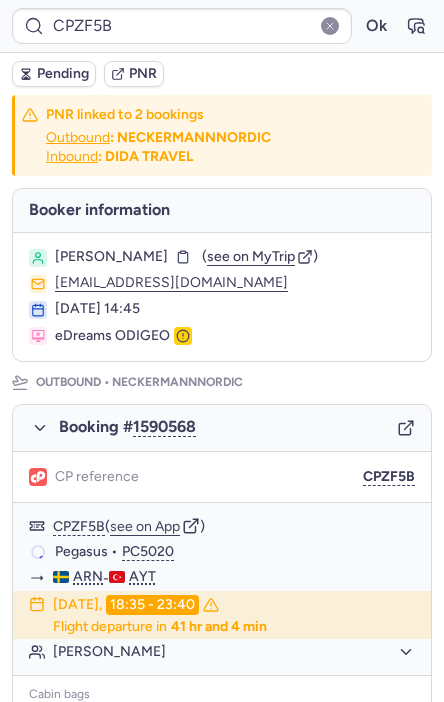 type 